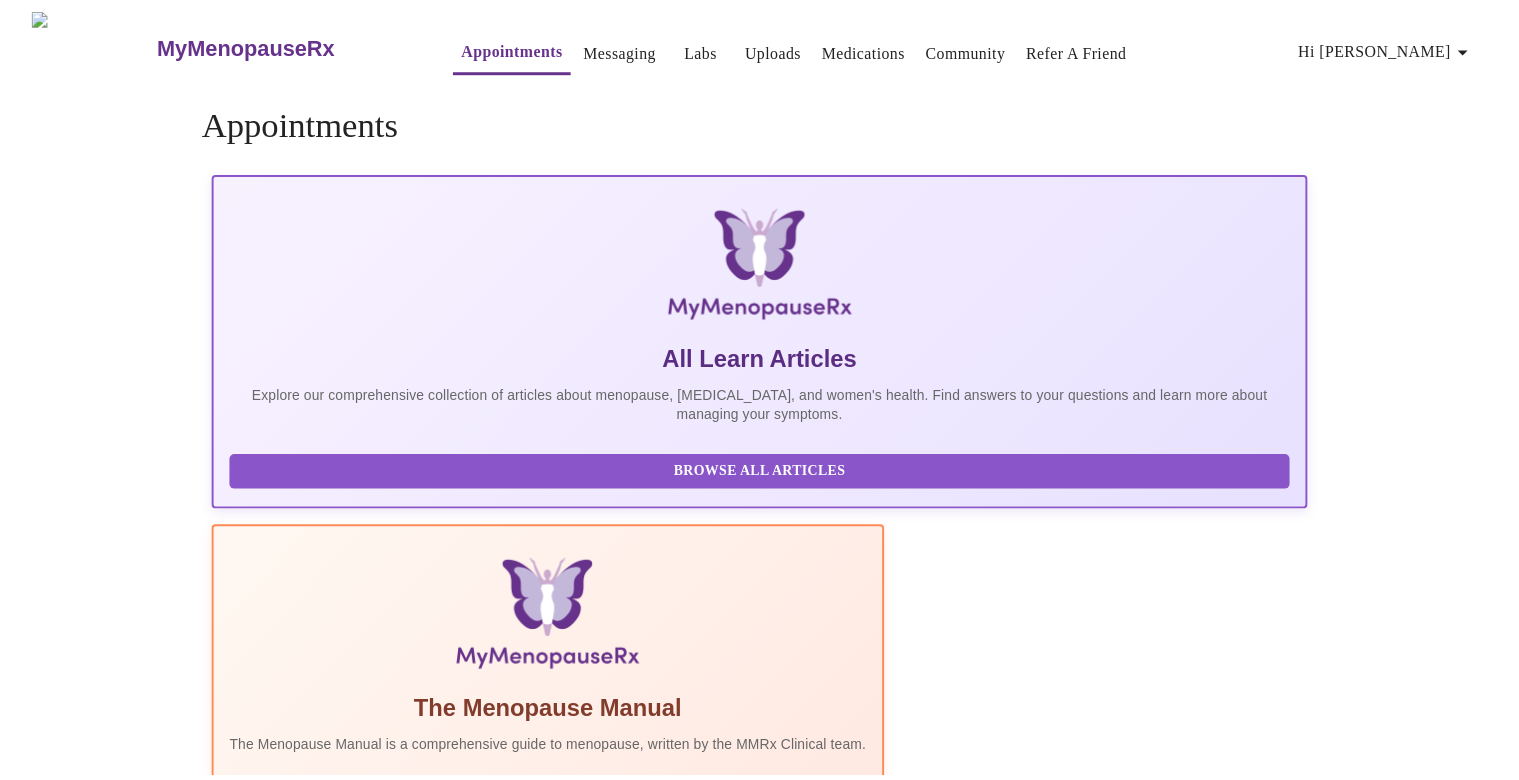 scroll, scrollTop: 0, scrollLeft: 0, axis: both 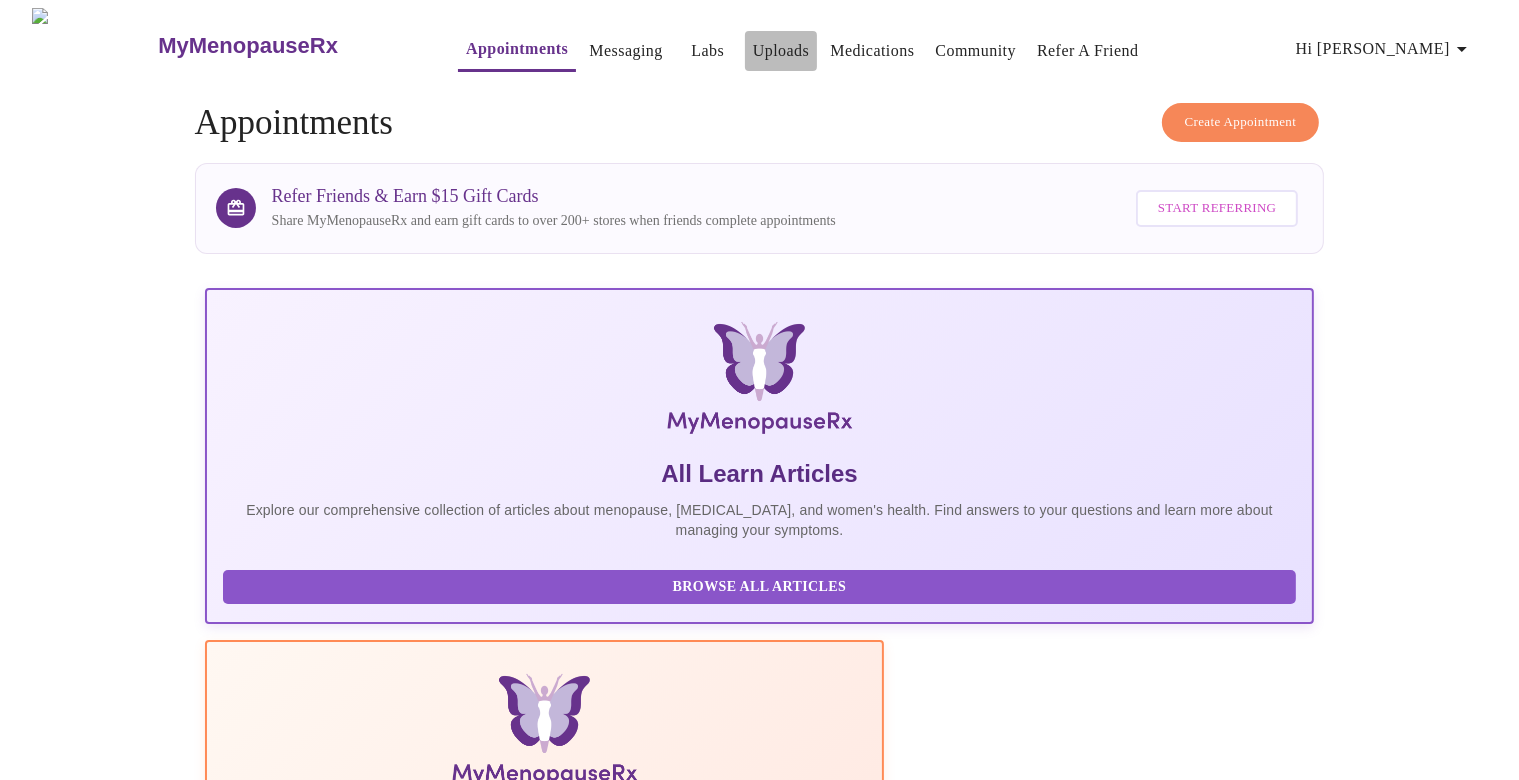 click on "Uploads" at bounding box center (781, 51) 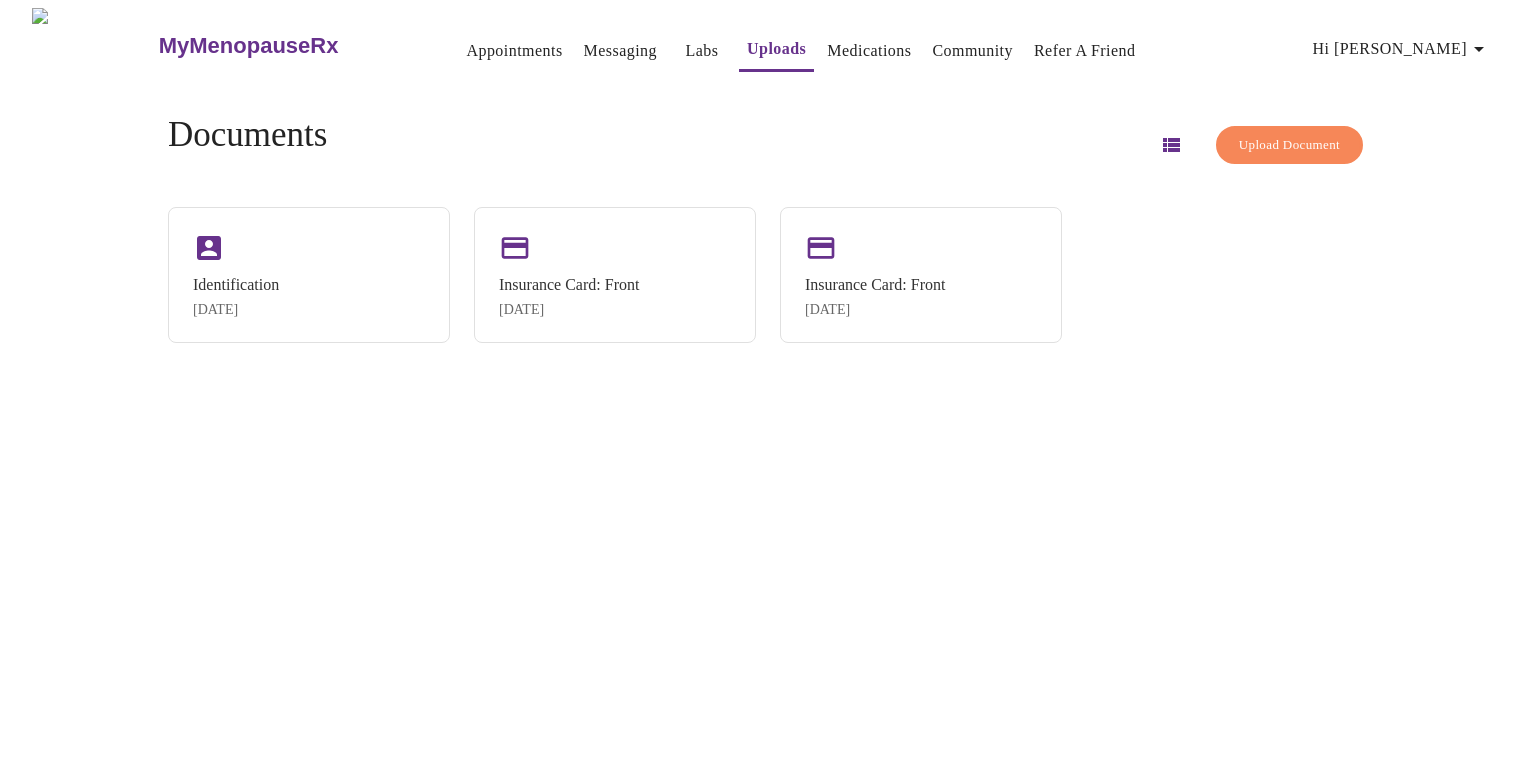 click on "Upload Document" at bounding box center (1289, 145) 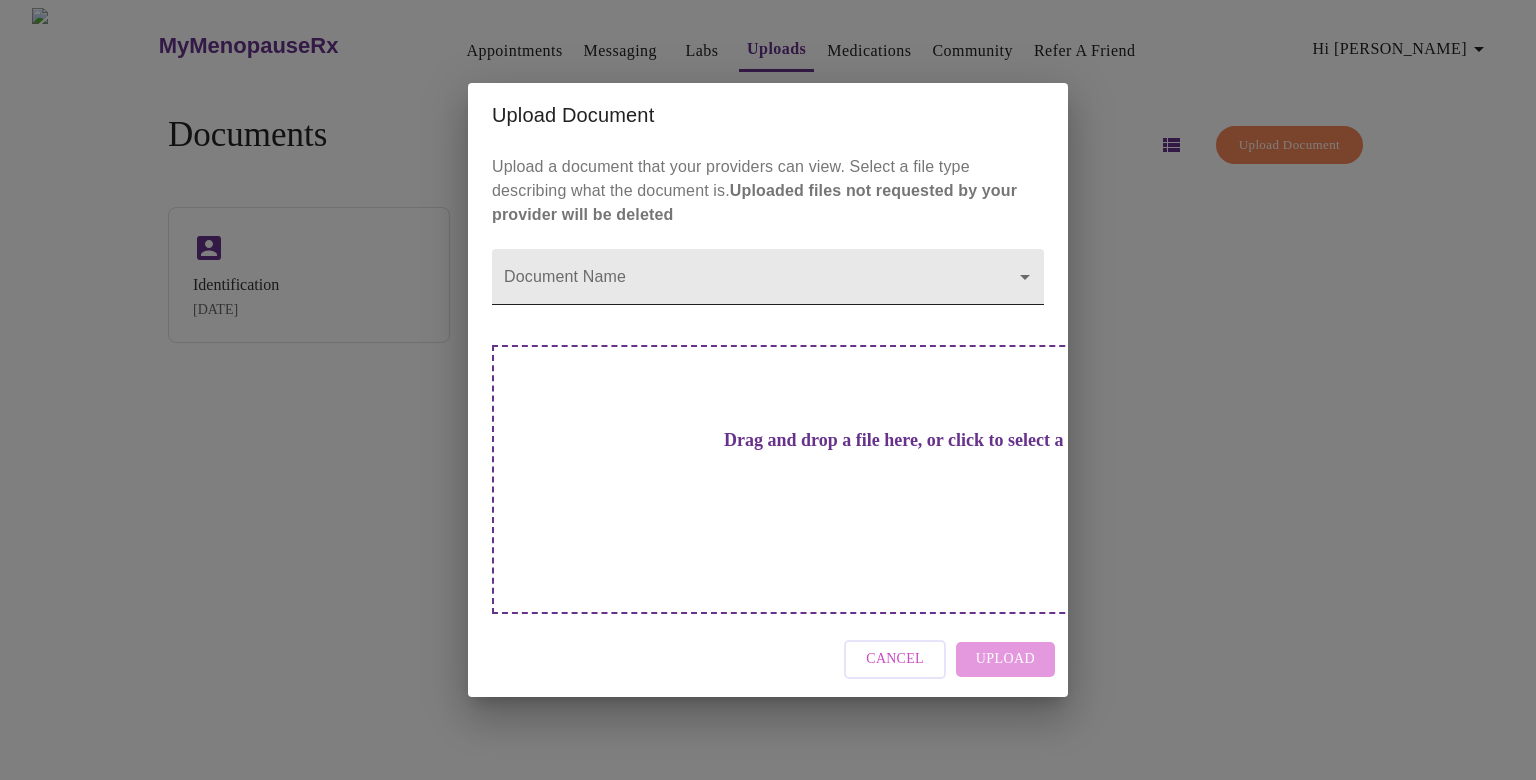 click on "MyMenopauseRx Appointments Messaging Labs Uploads Medications Community Refer a Friend Hi [PERSON_NAME]   Documents Upload Document Identification [DATE] Insurance Card: Front [DATE] Insurance Card: Front [DATE] Settings Billing Invoices Log out Upload Document Upload a document that your providers can view. Select a file type describing what the document is. Uploaded files not requested by your provider will be deleted Document Name ​ Drag and drop a file here, or click to select a file Cancel Upload" at bounding box center (768, 398) 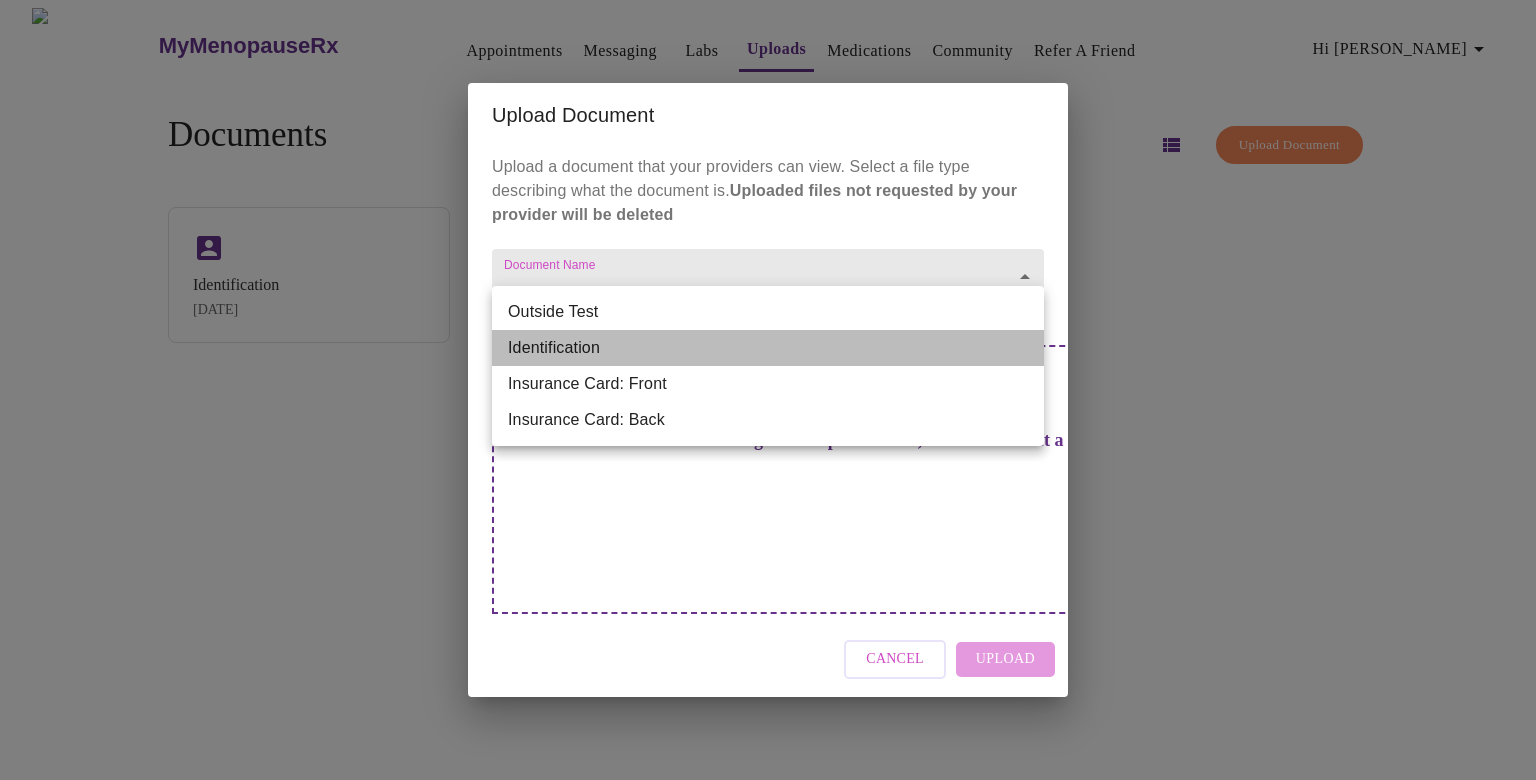 click on "Identification" at bounding box center [768, 348] 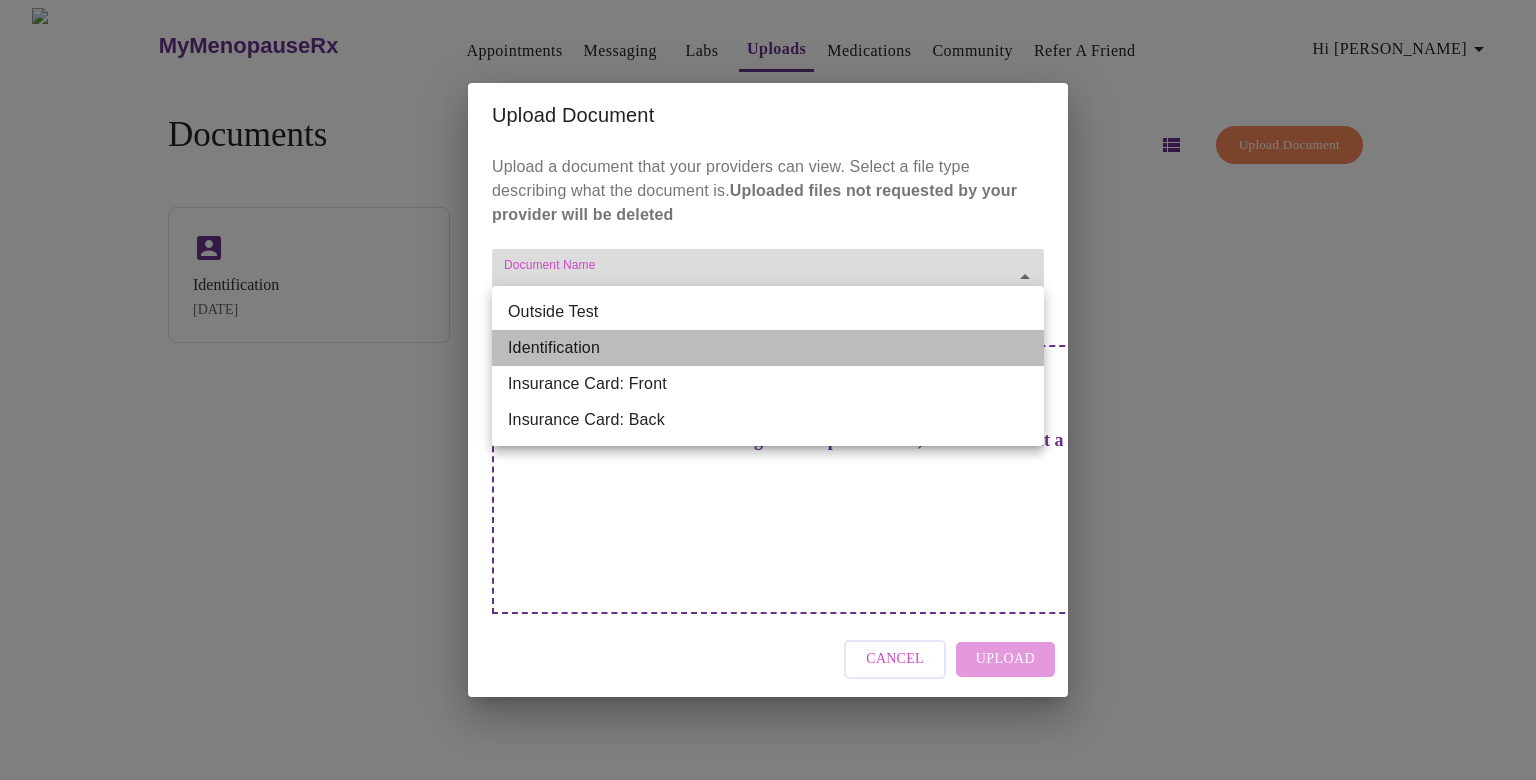 type on "Identification" 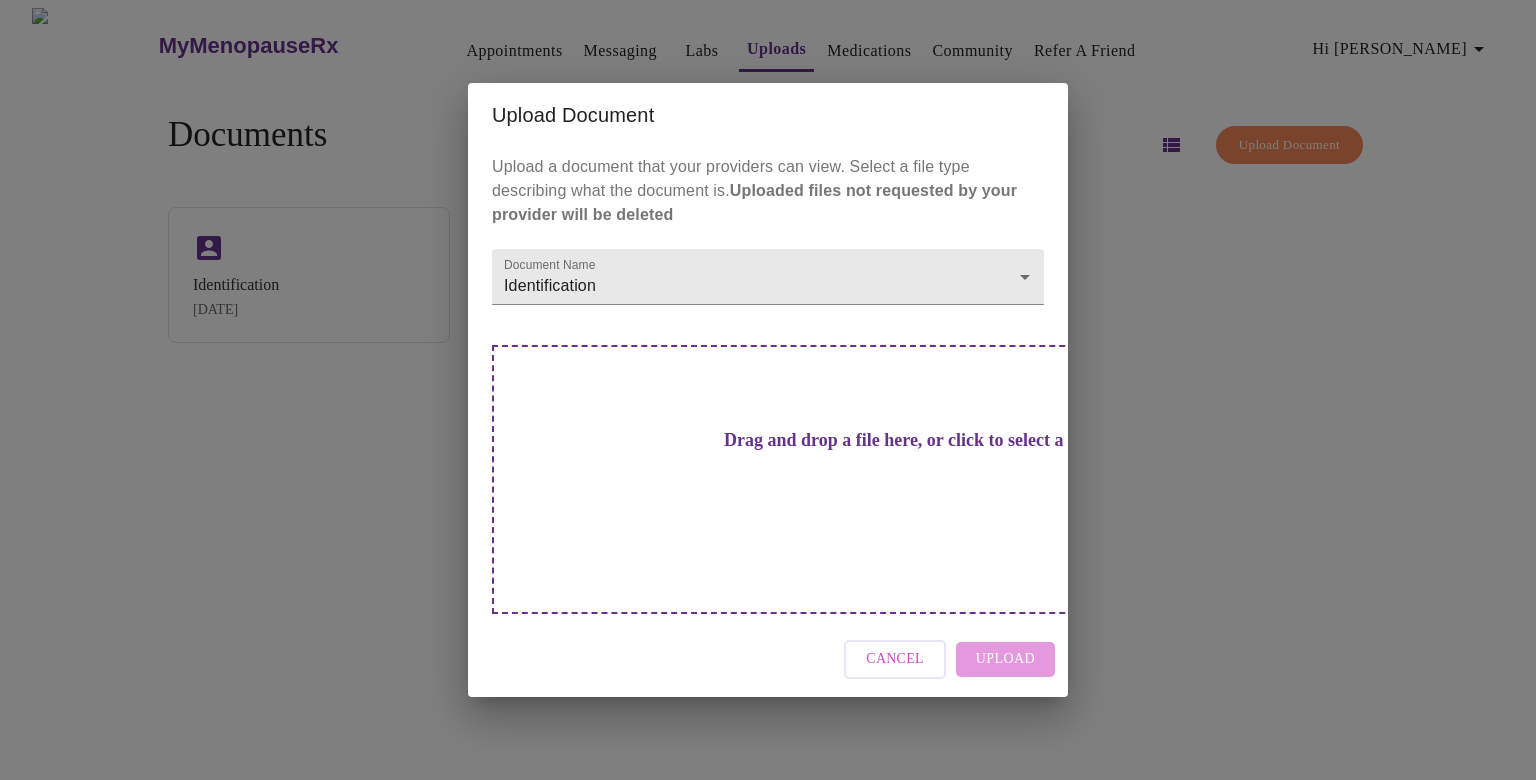 click on "Drag and drop a file here, or click to select a file" at bounding box center [908, 479] 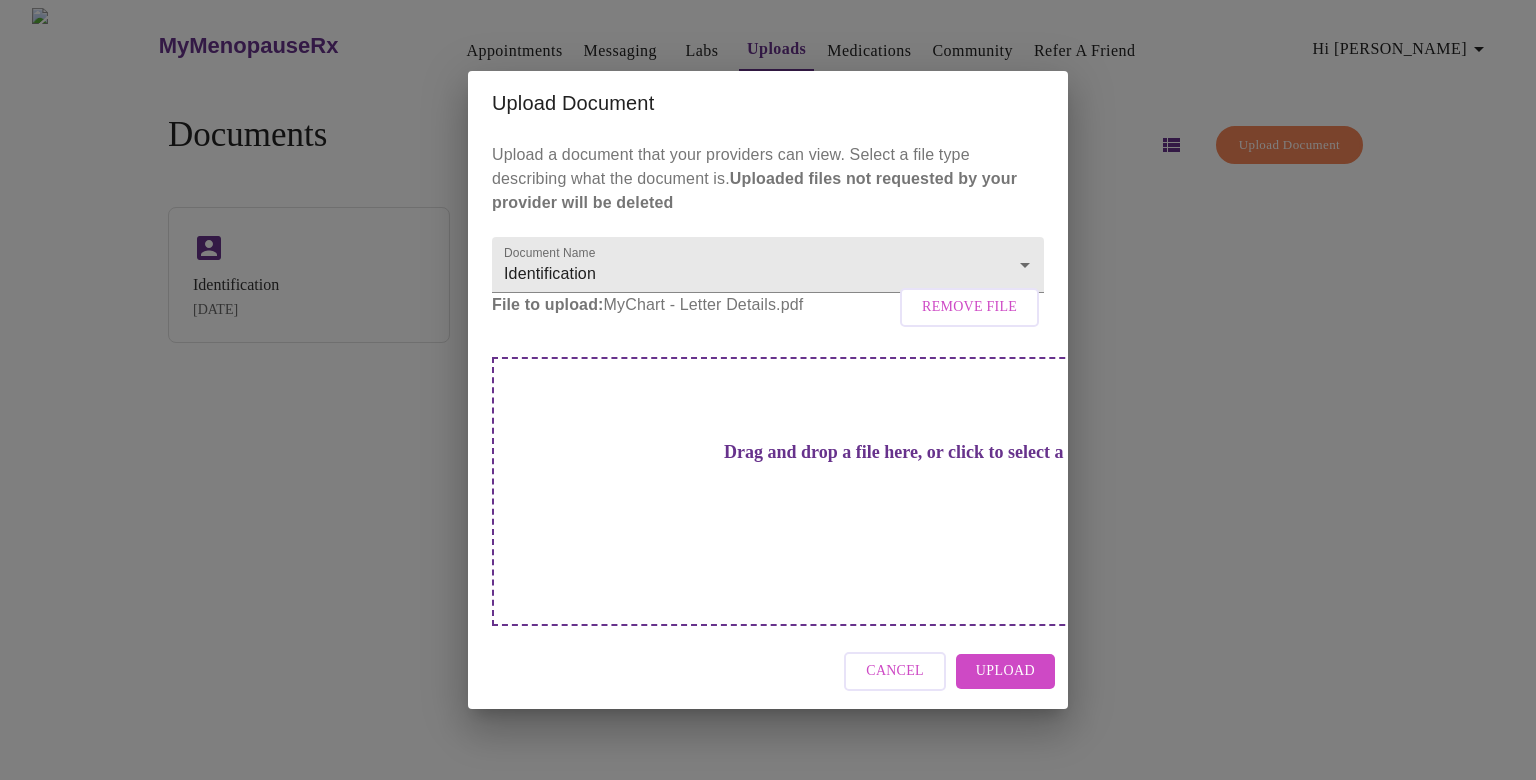 click on "Upload" at bounding box center (1005, 671) 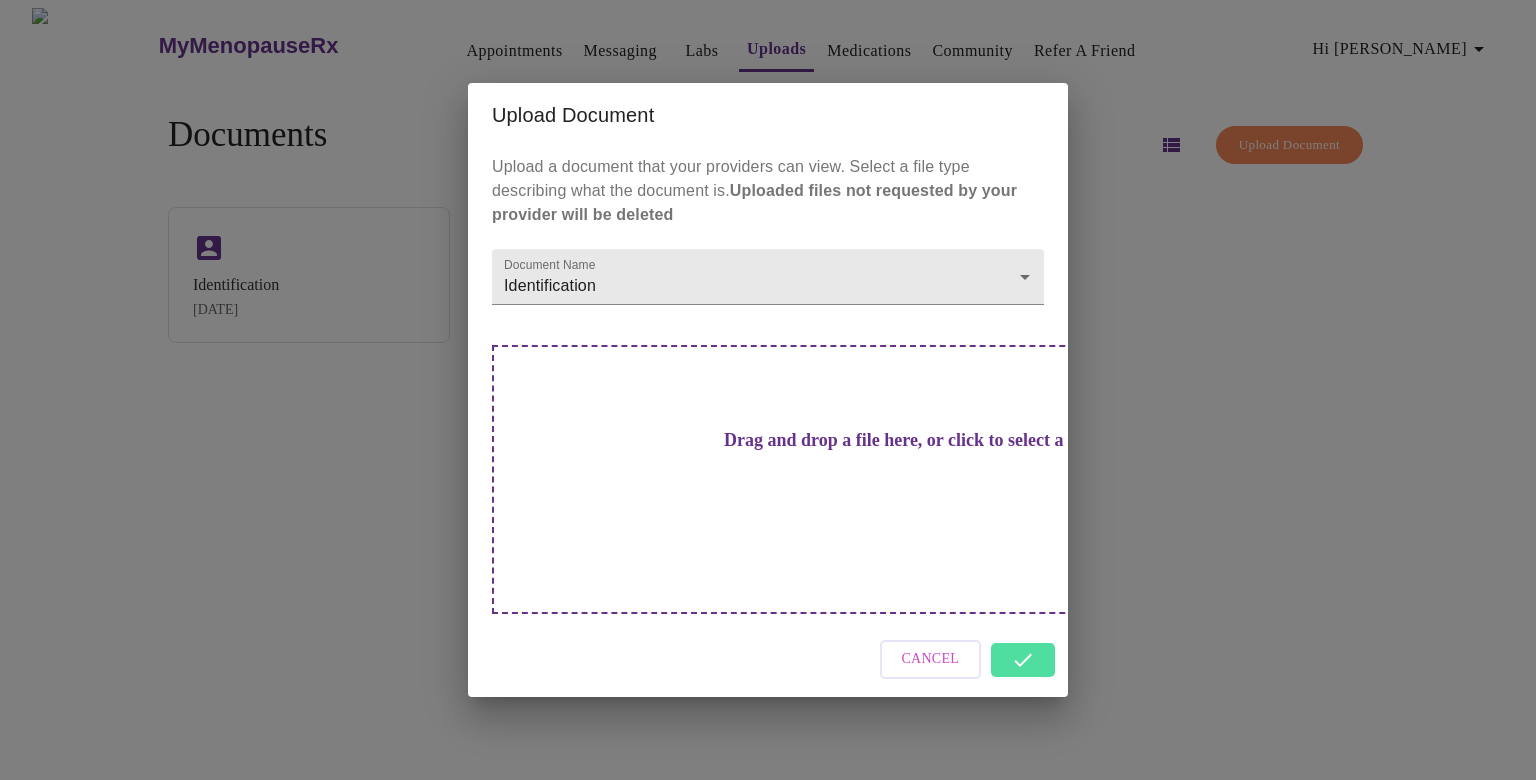 click on "Cancel" at bounding box center (768, 659) 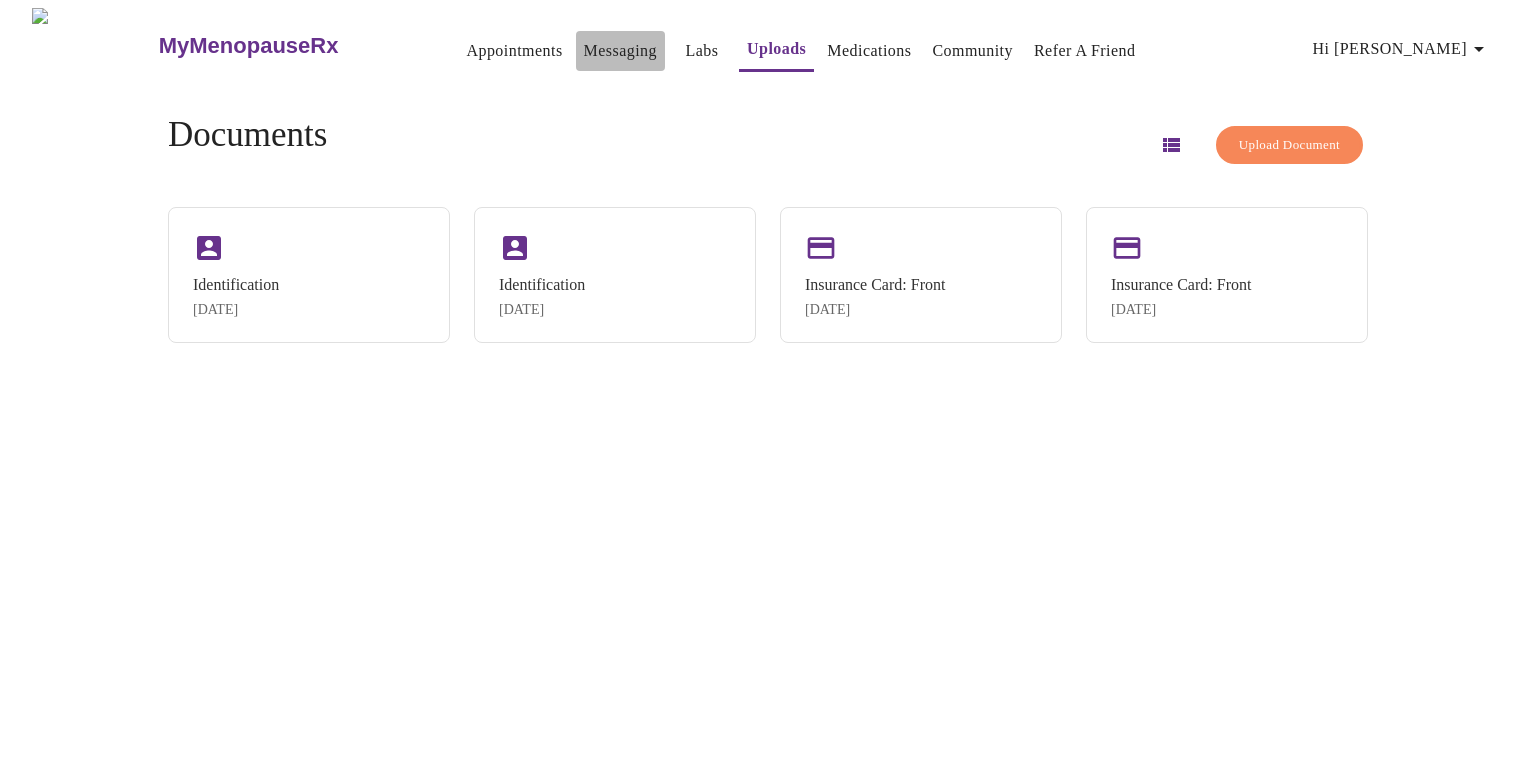 click on "Messaging" at bounding box center [620, 51] 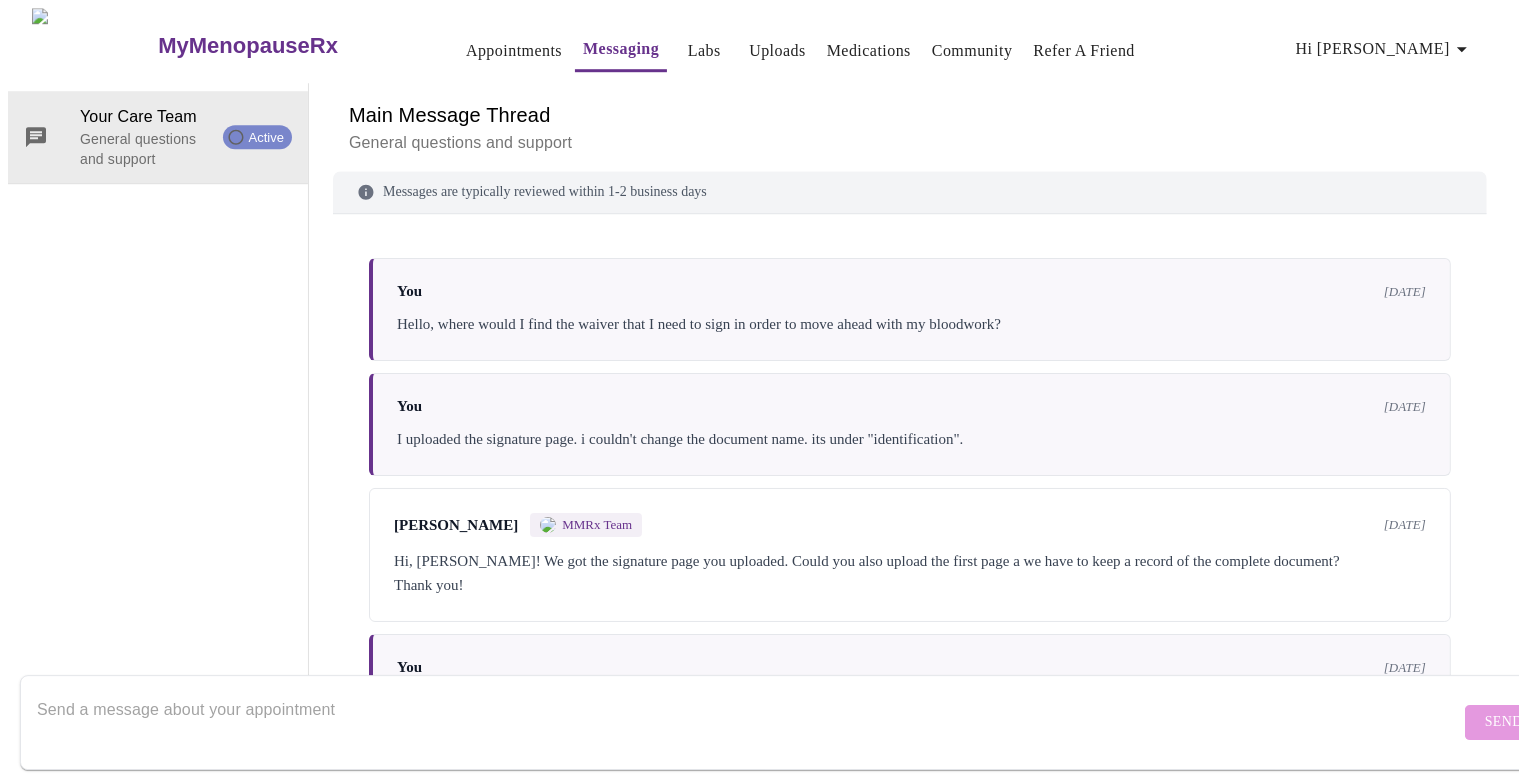 scroll, scrollTop: 75, scrollLeft: 0, axis: vertical 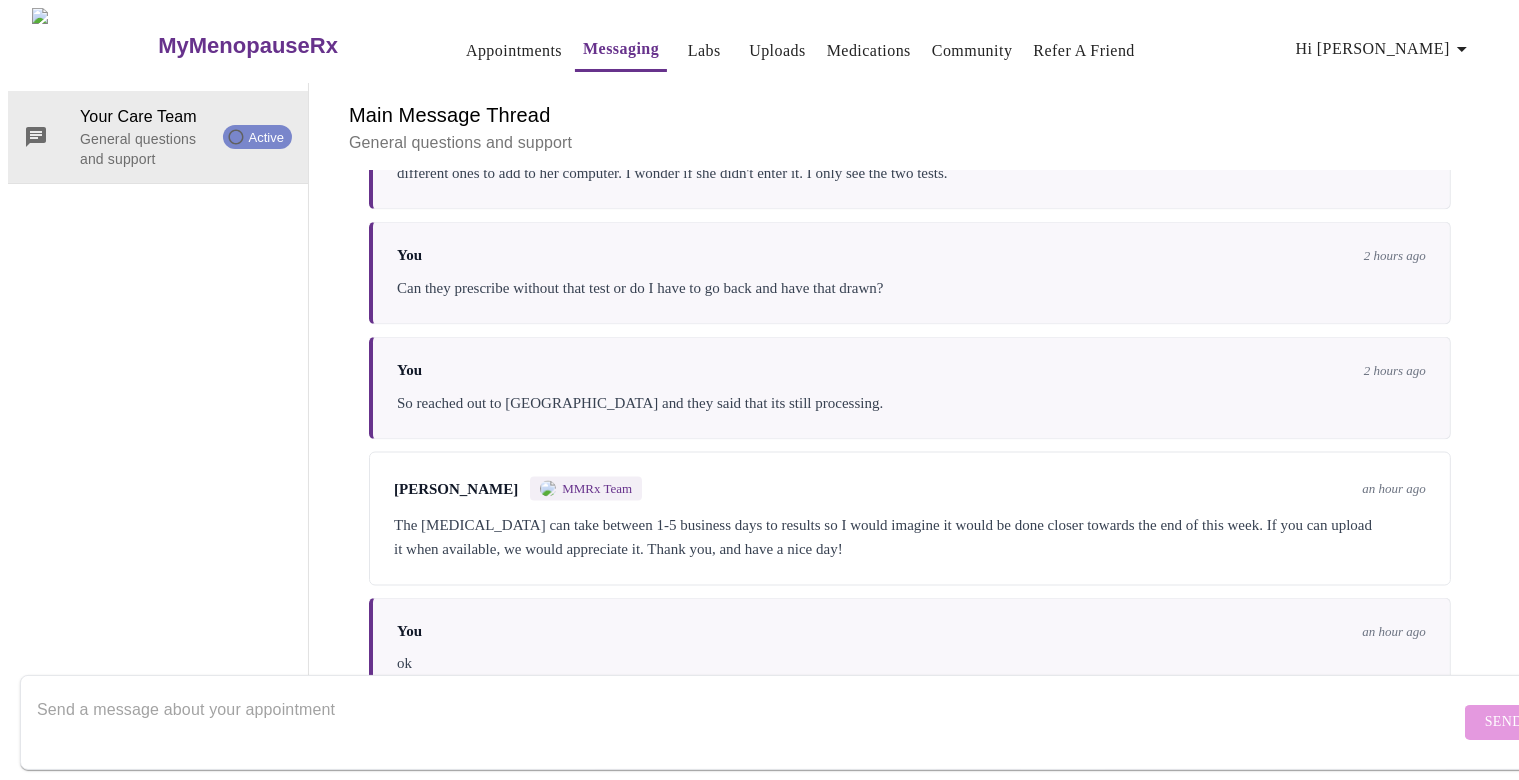 click at bounding box center [748, 722] 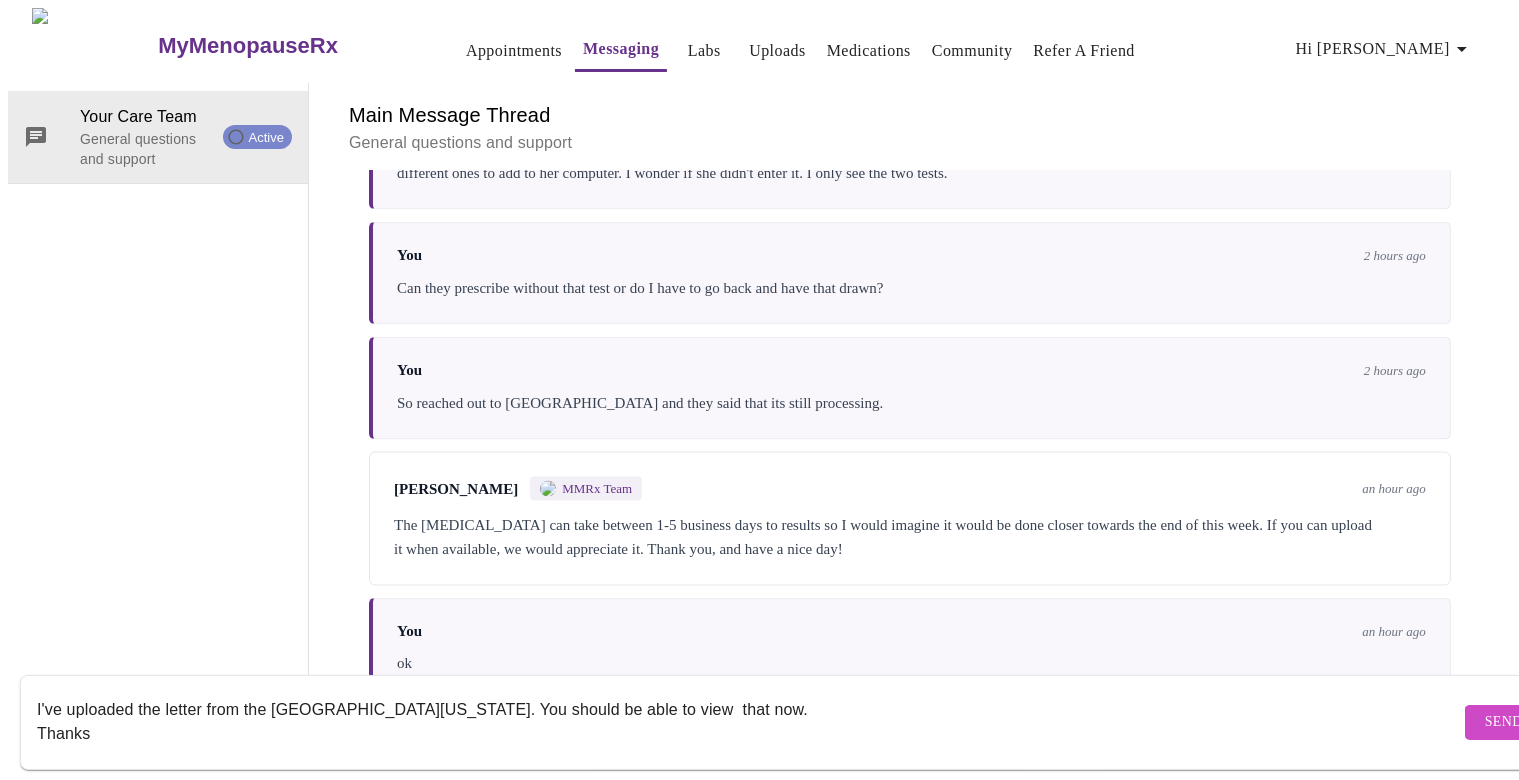 type on "I've uploaded the letter from the [GEOGRAPHIC_DATA][US_STATE]. You should be able to view  that now.
Thanks" 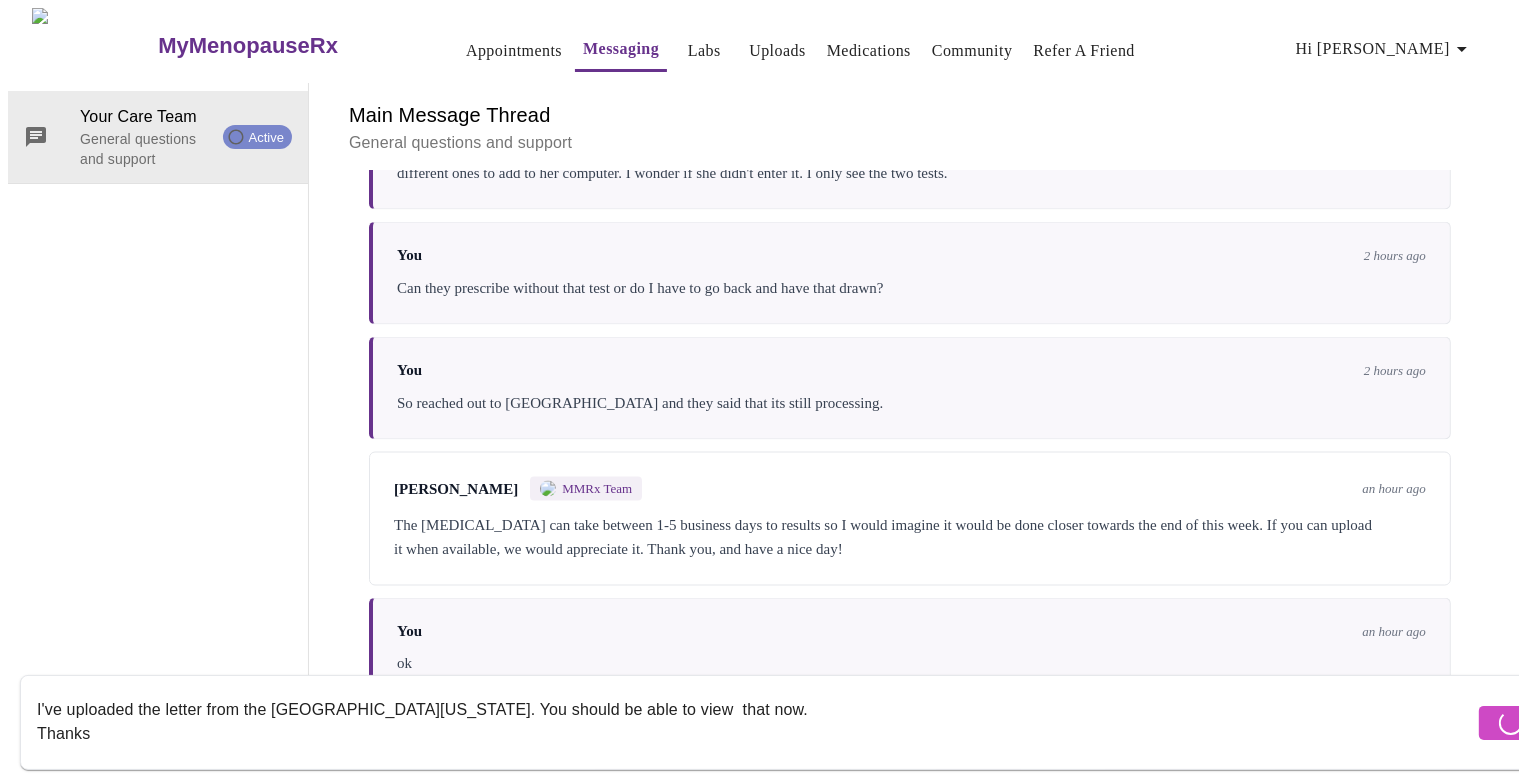 type 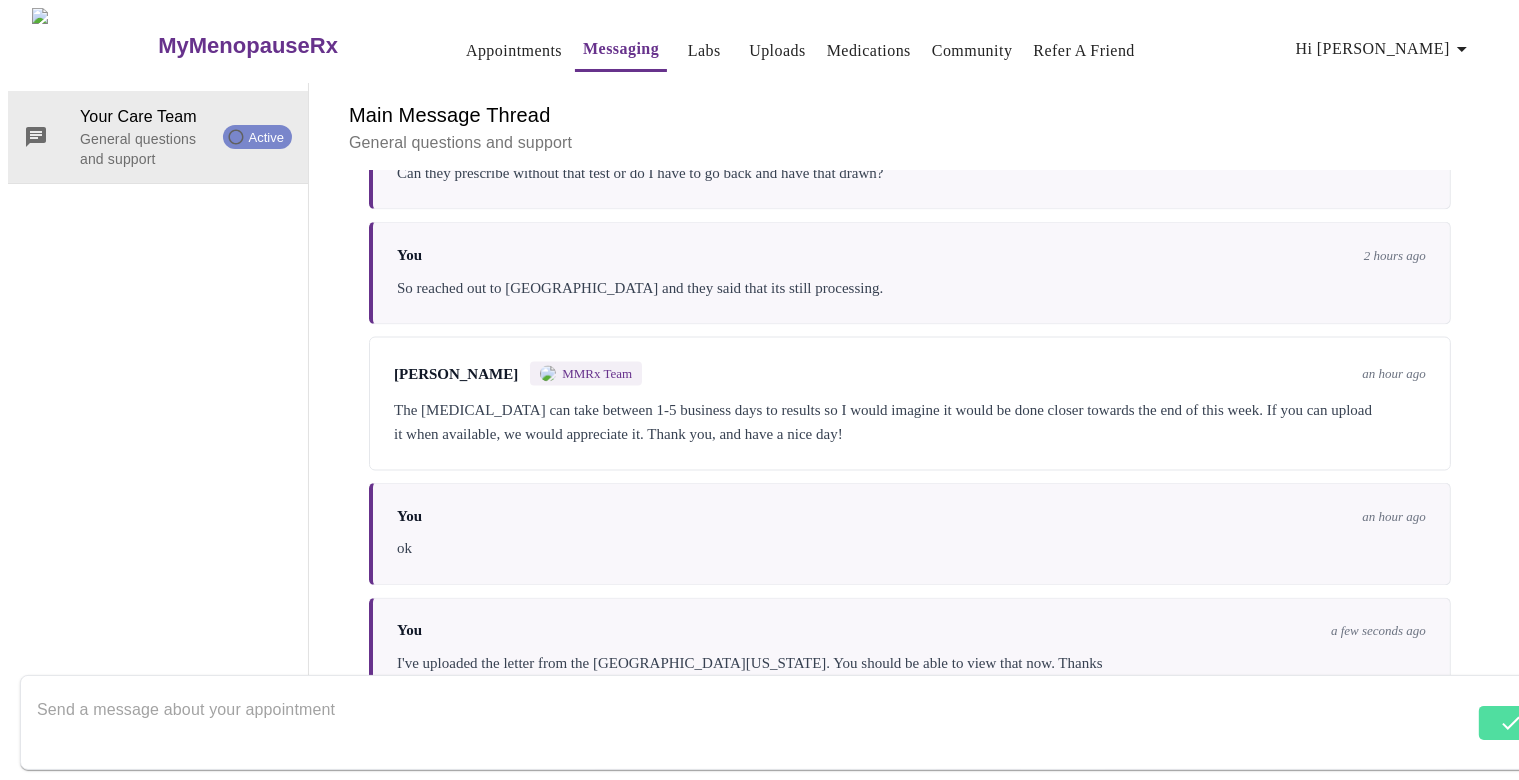 scroll, scrollTop: 3494, scrollLeft: 0, axis: vertical 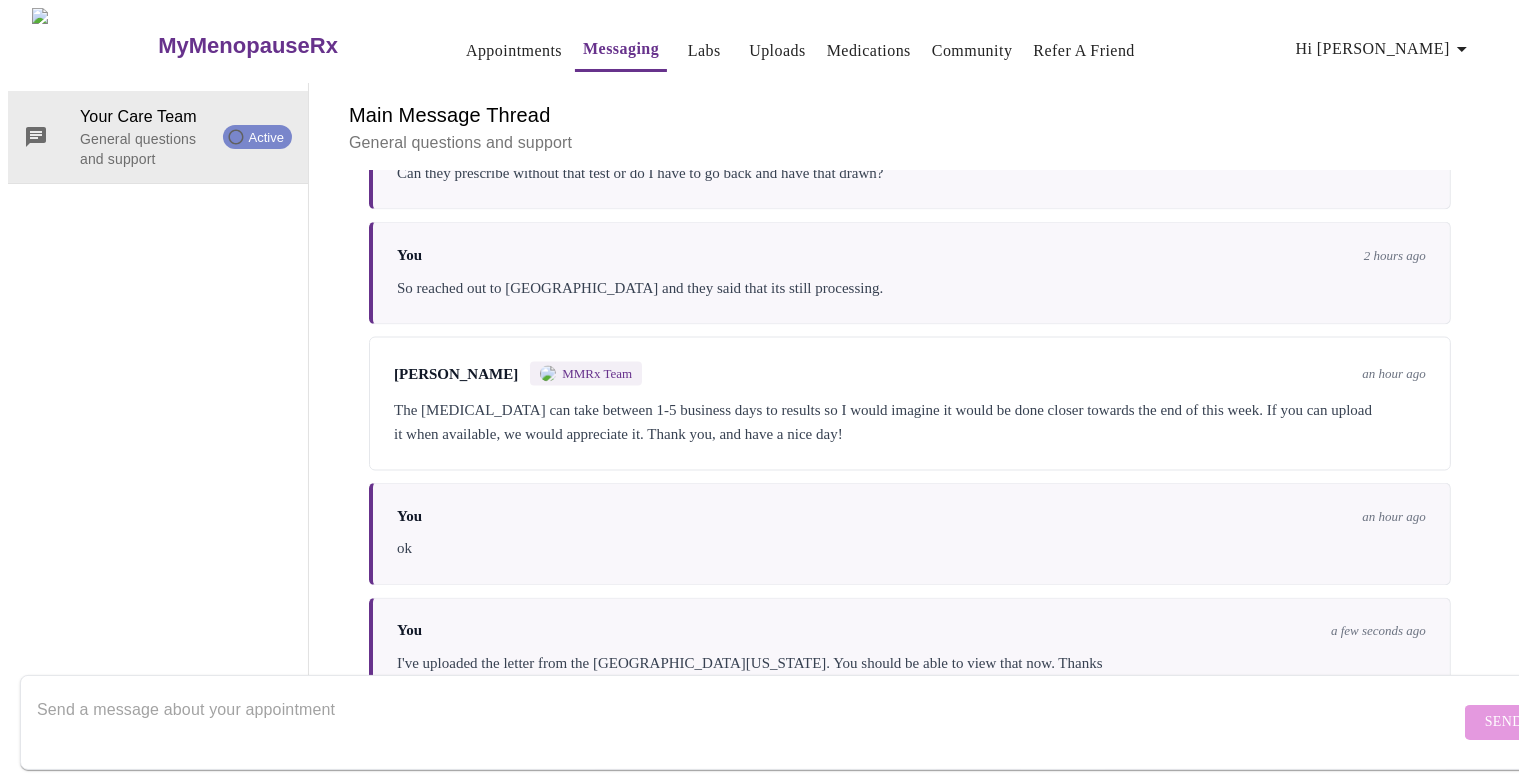click on "Uploads" at bounding box center (777, 51) 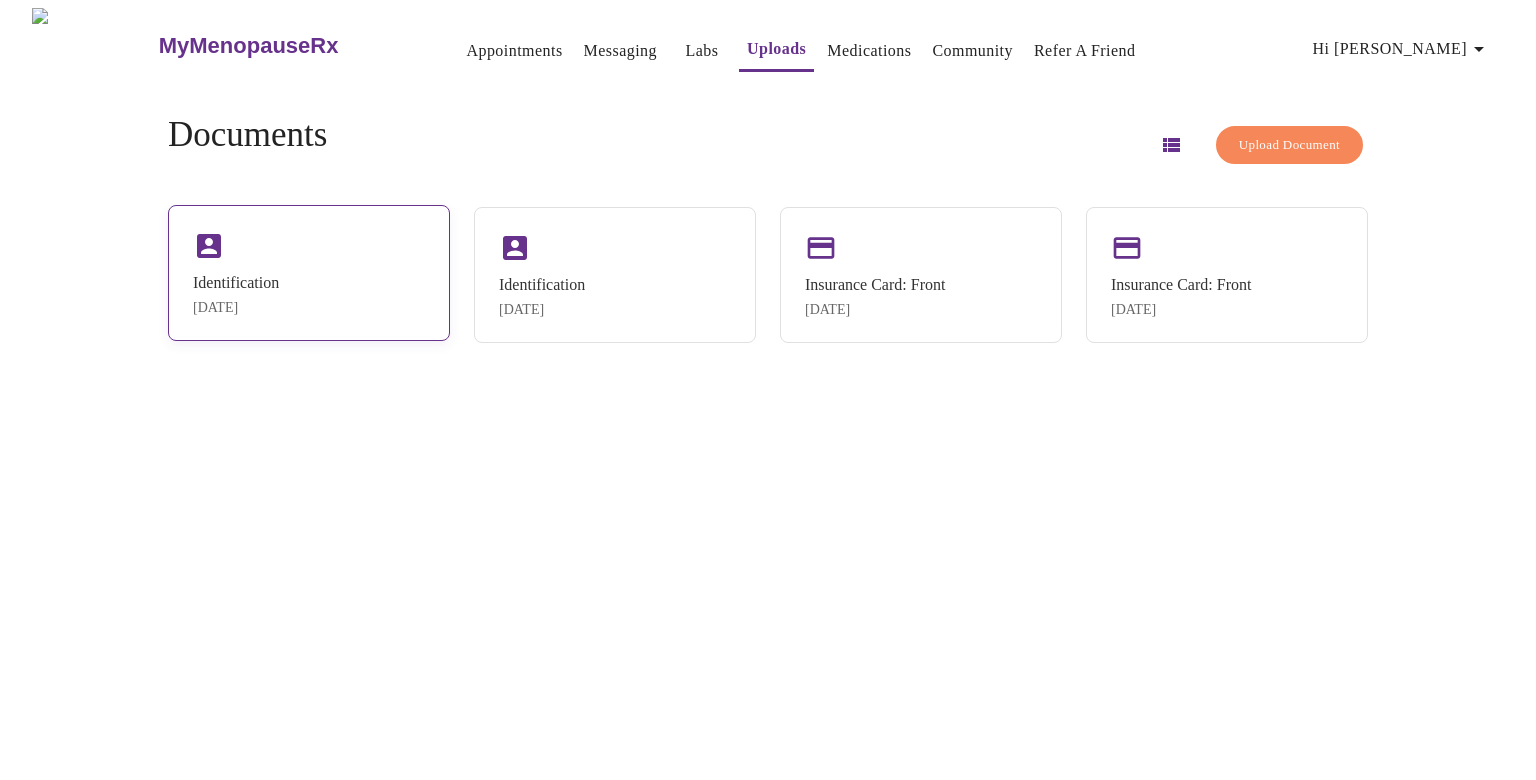 click on "Identification [DATE]" at bounding box center [309, 273] 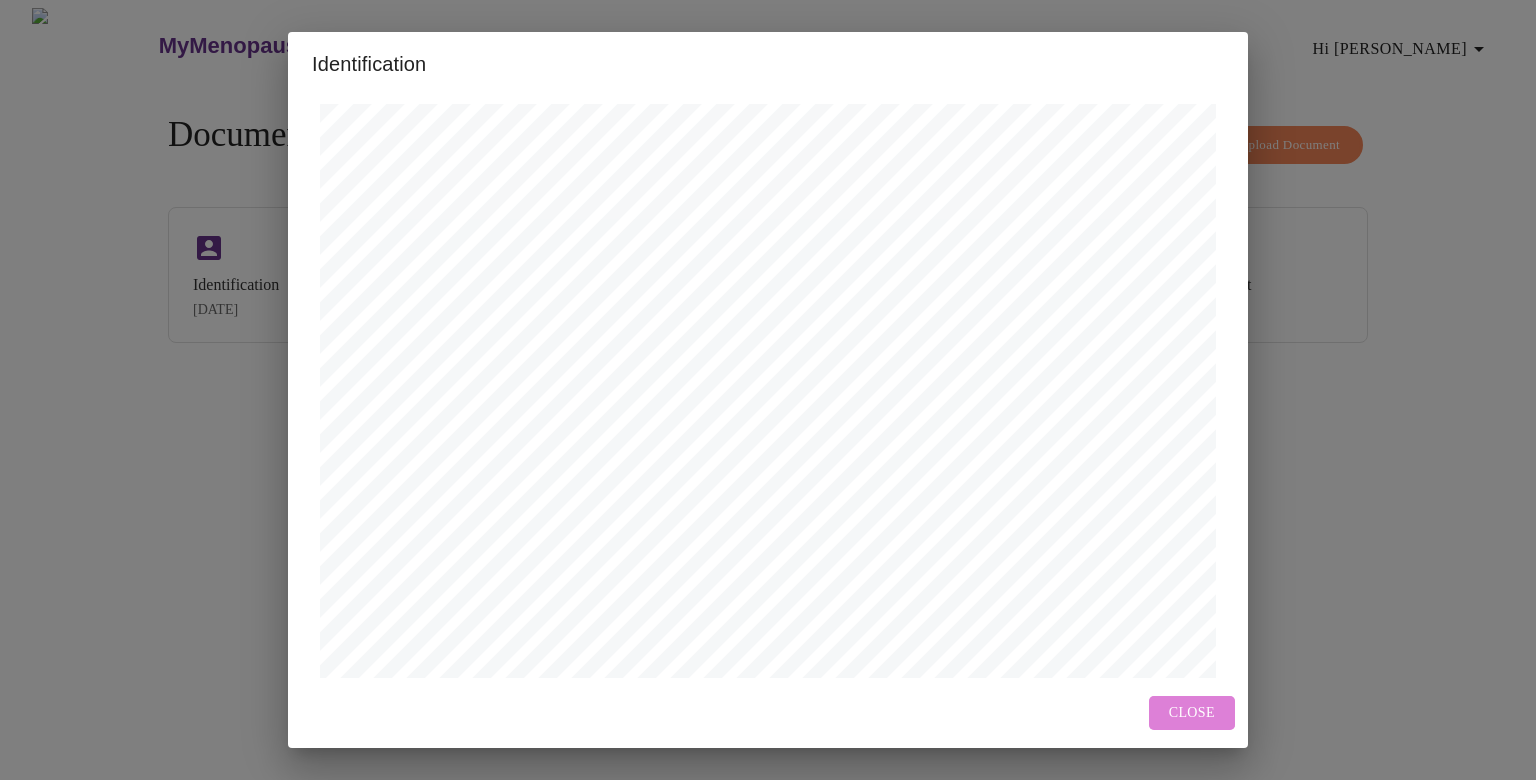 click on "Close" at bounding box center (1192, 713) 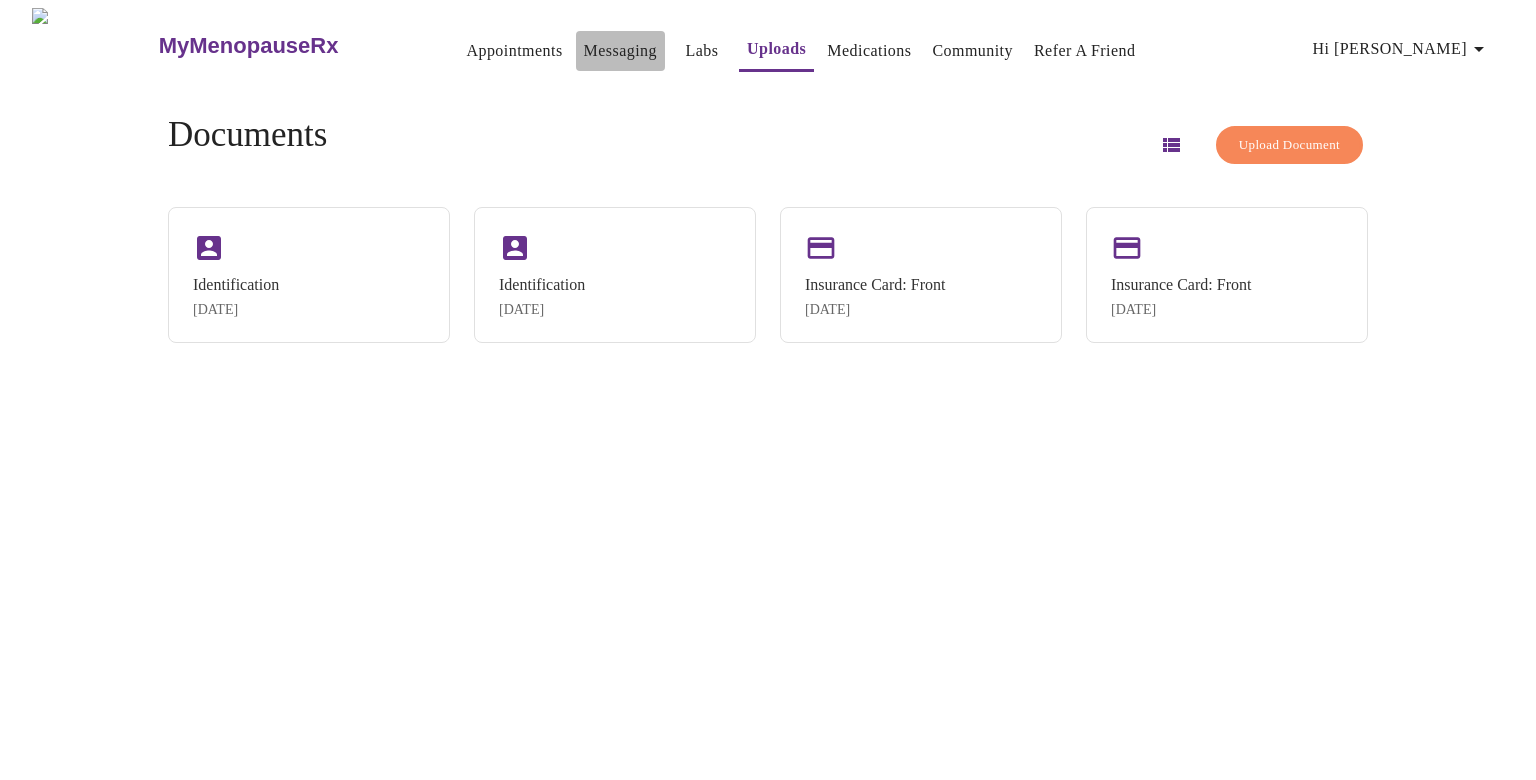 click on "Messaging" at bounding box center [620, 51] 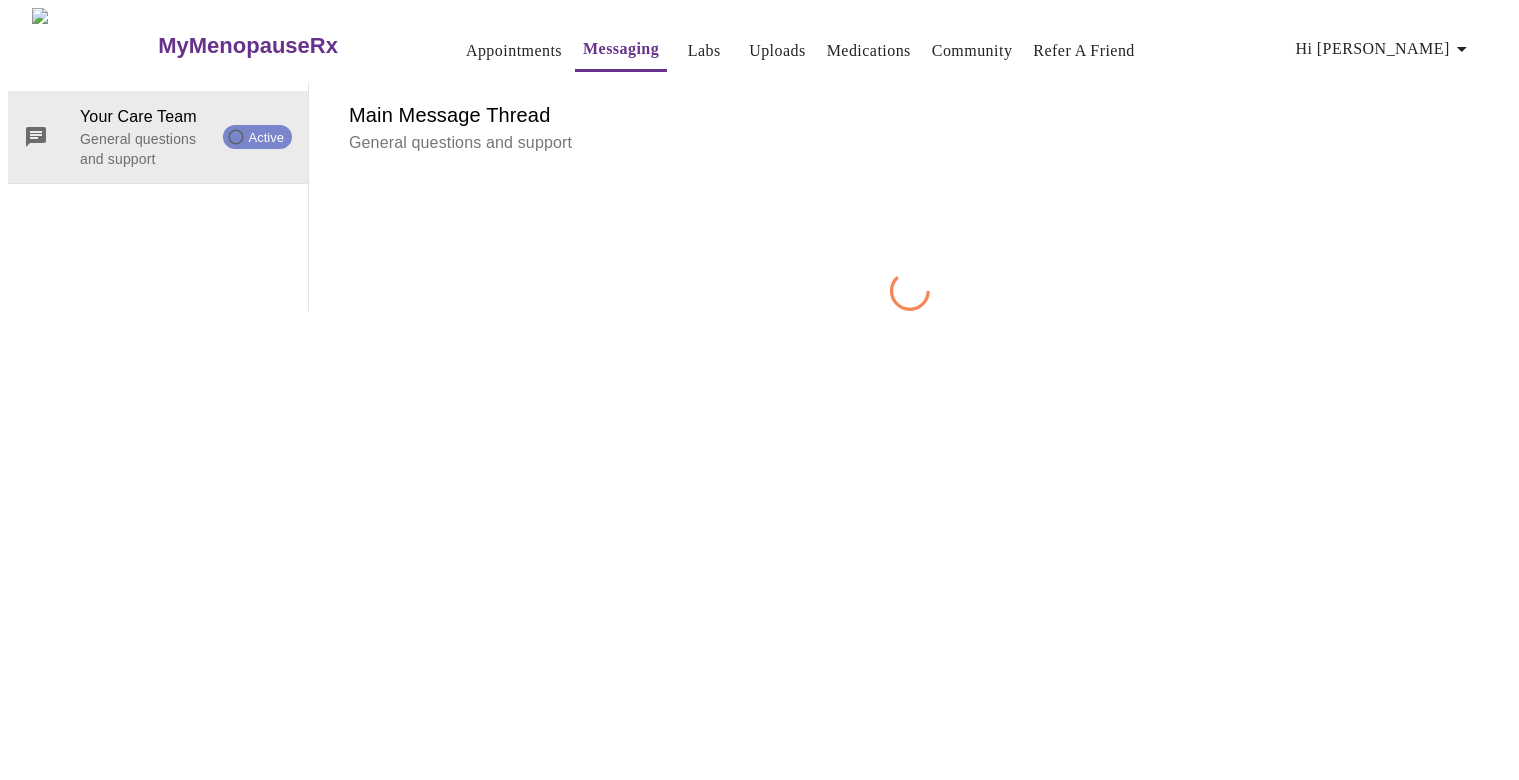 scroll, scrollTop: 75, scrollLeft: 0, axis: vertical 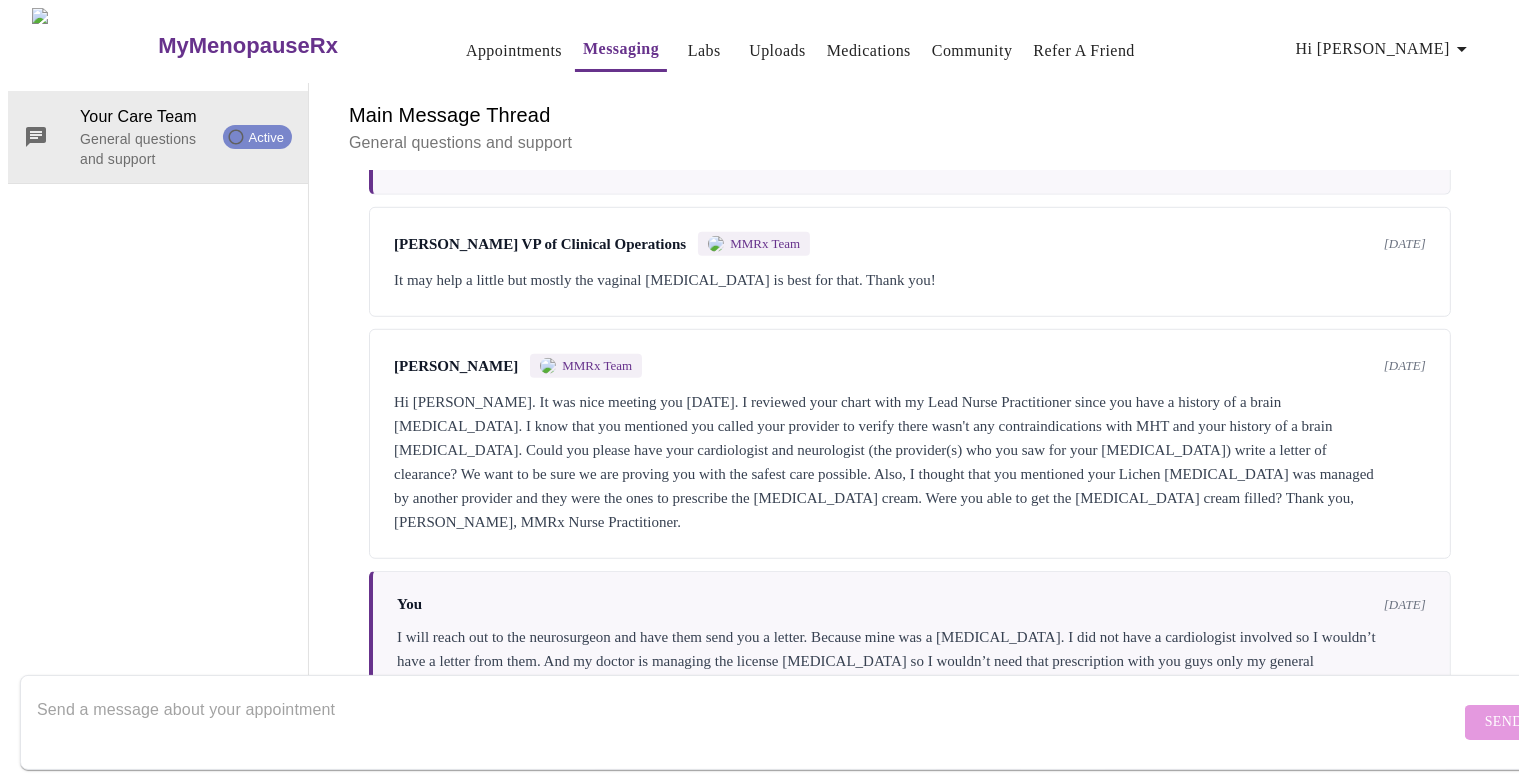 click on "Uploads" at bounding box center (777, 51) 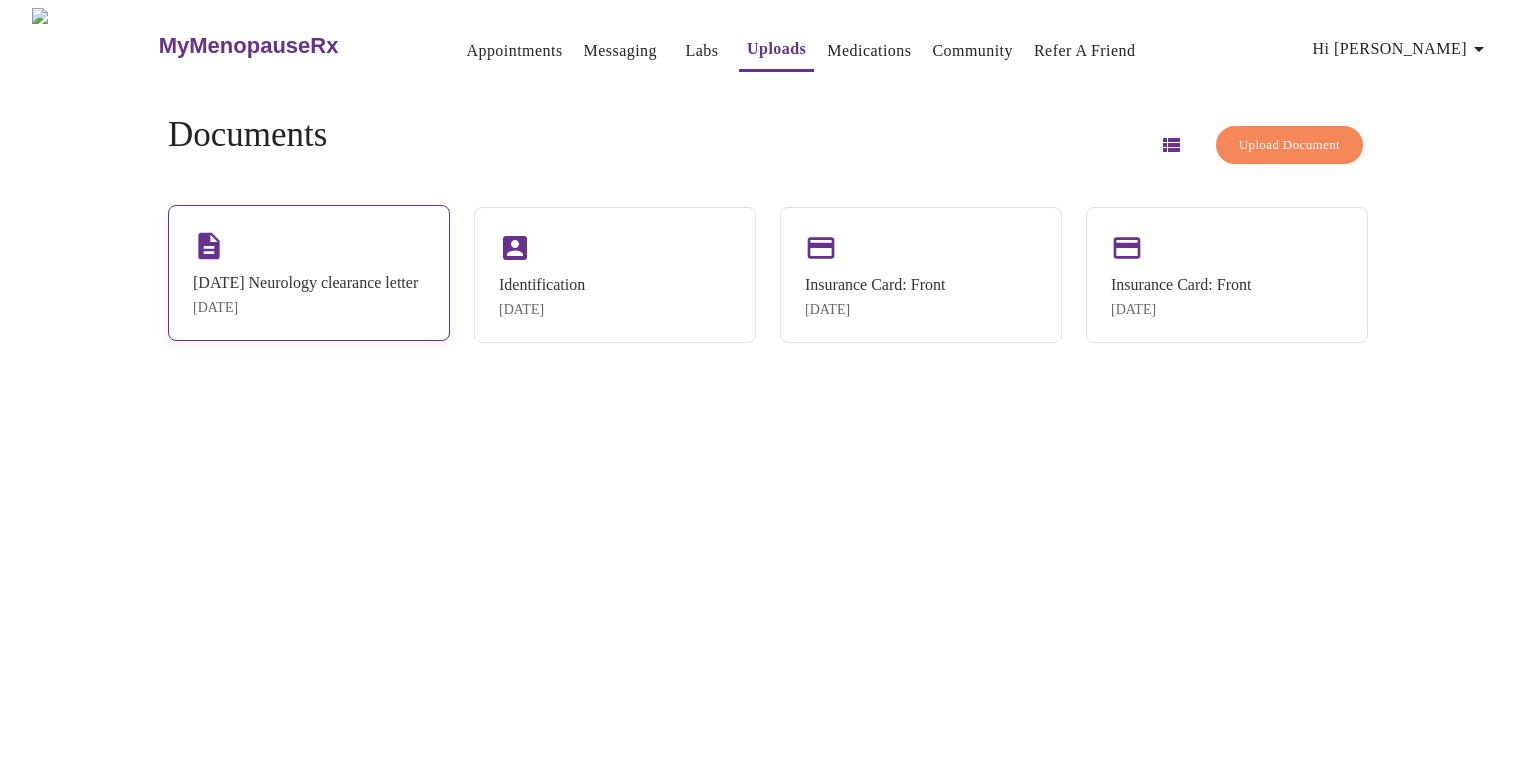 click on "7/14/25 Neurology clearance letter Jul 14, 2025" at bounding box center (309, 273) 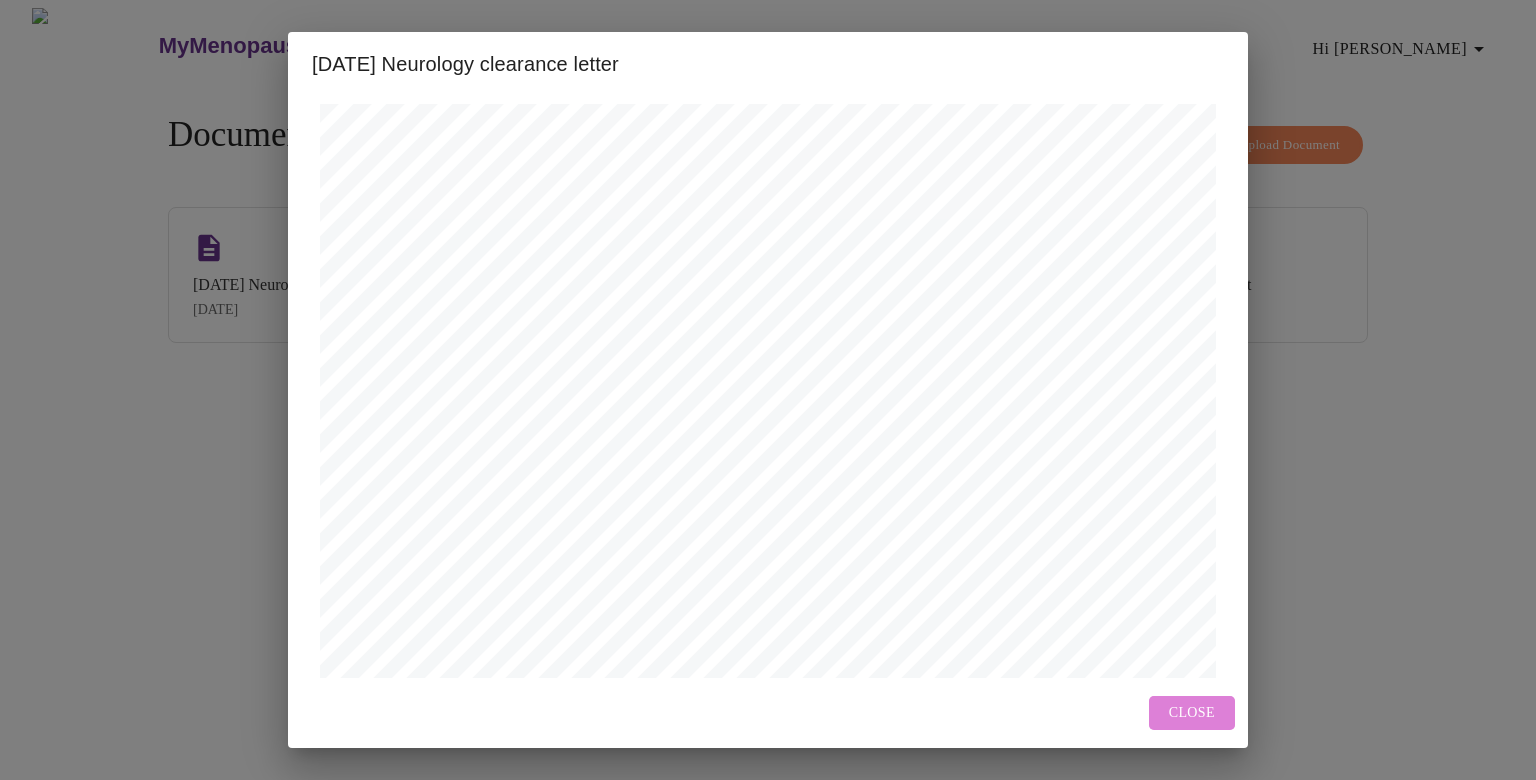 click on "Close" at bounding box center [1192, 713] 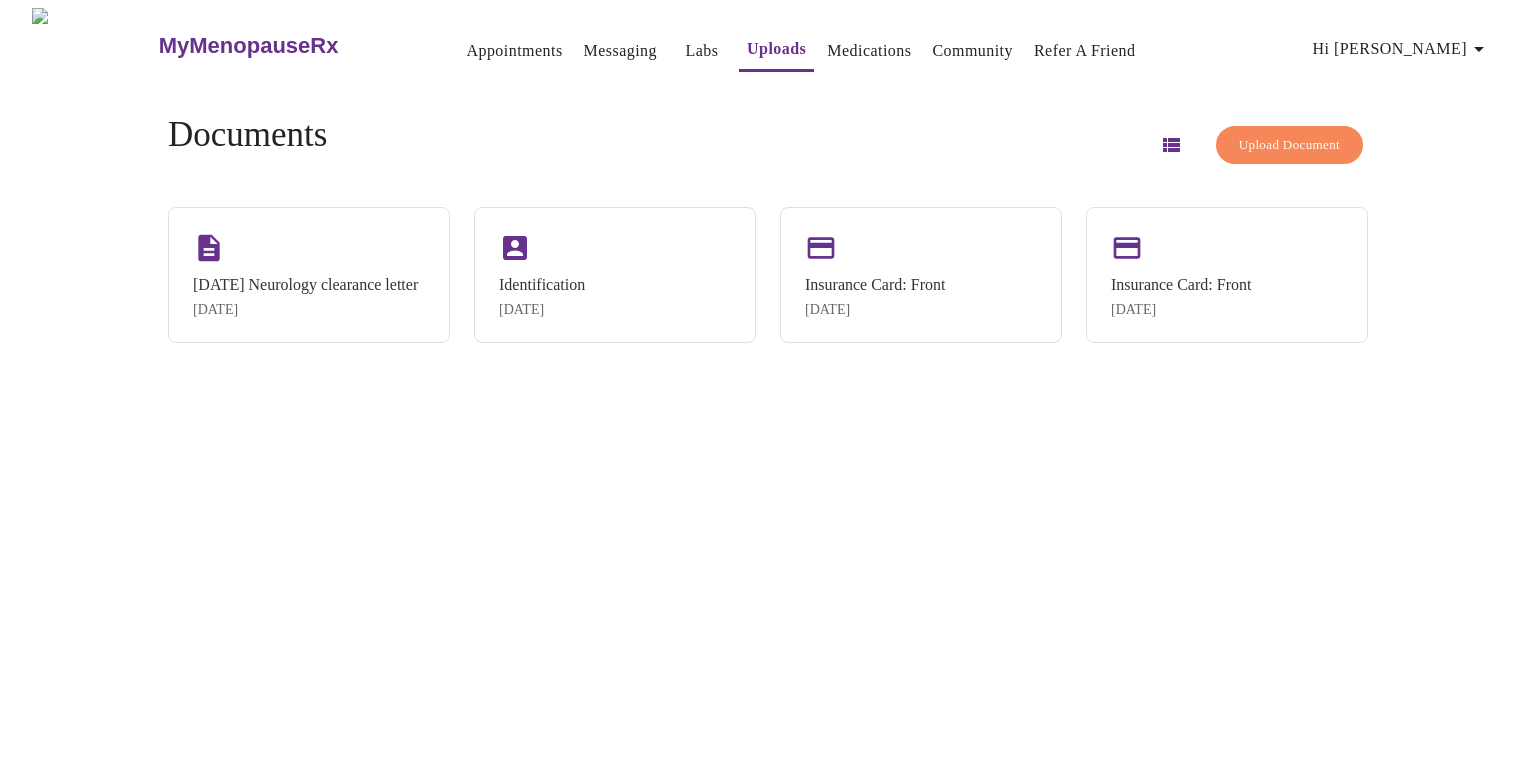 click on "Messaging" at bounding box center (620, 51) 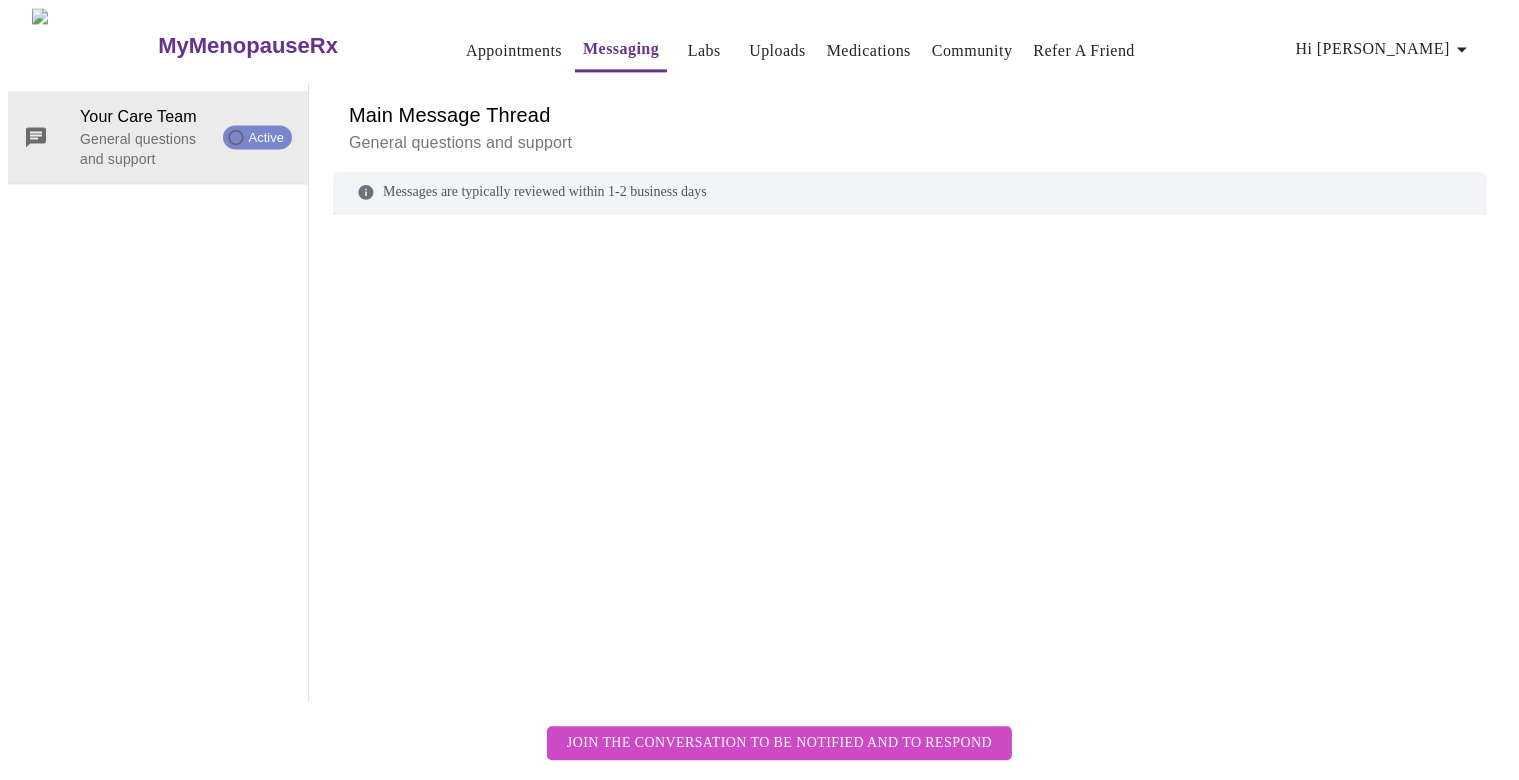 scroll, scrollTop: 74, scrollLeft: 0, axis: vertical 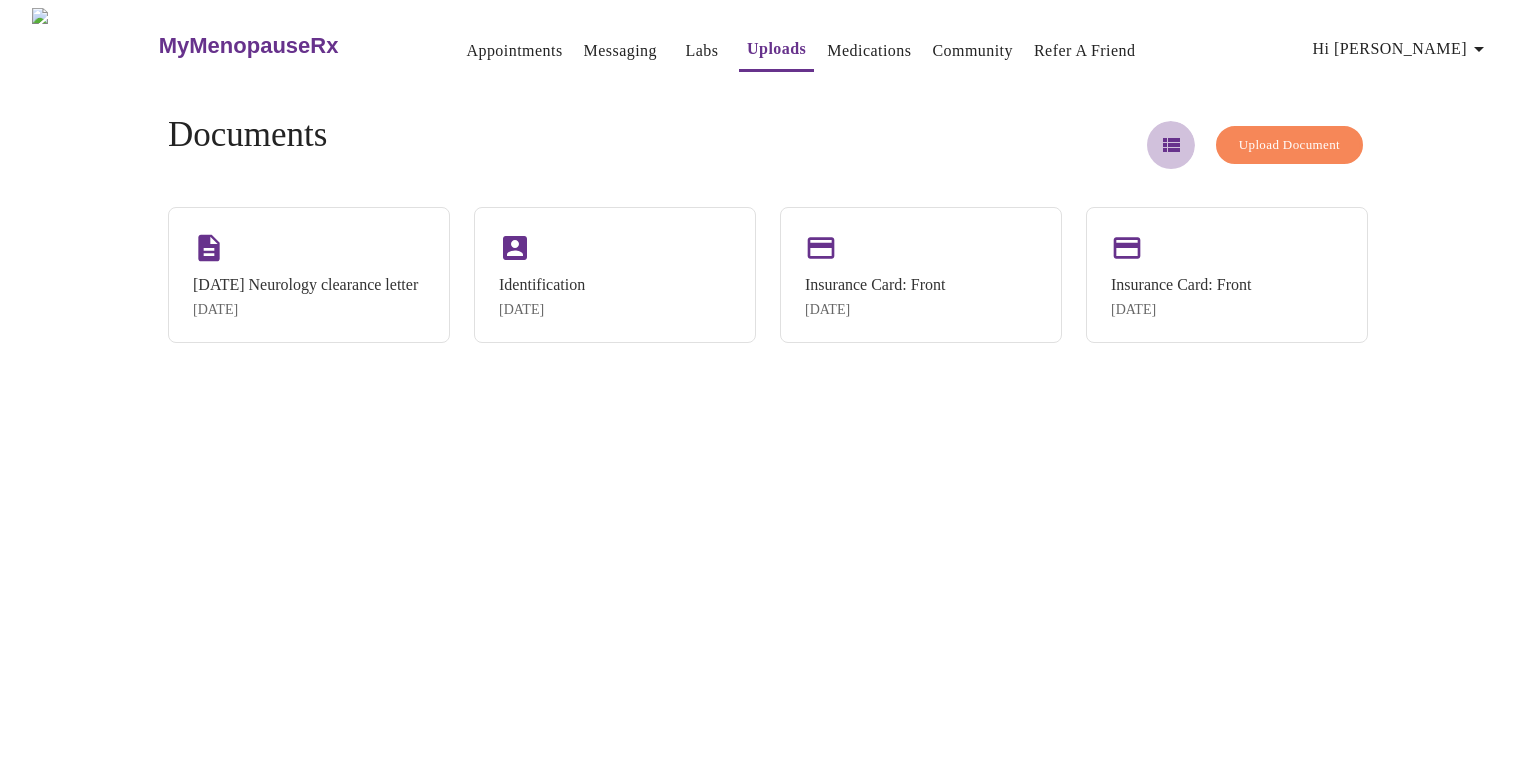 click 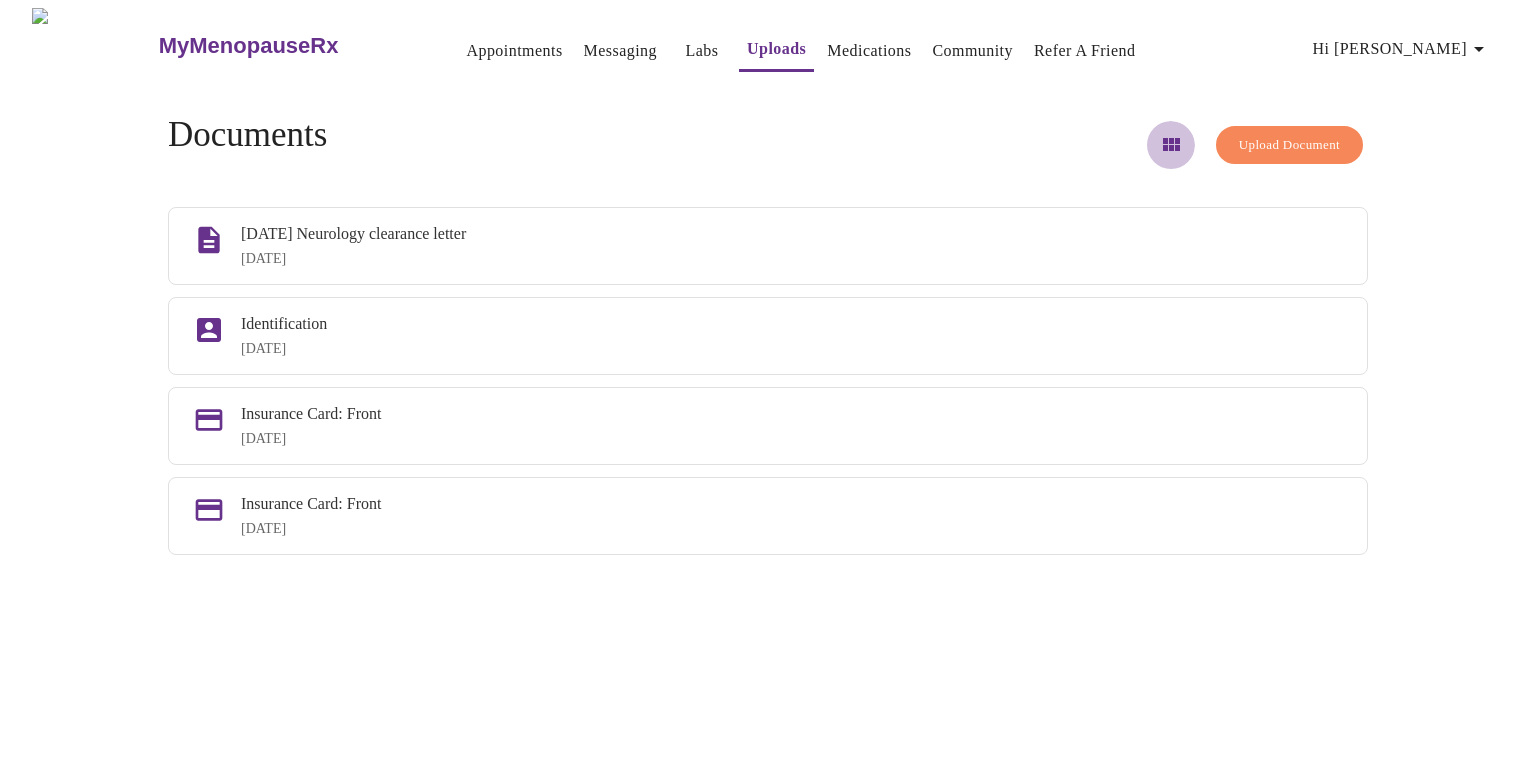 click 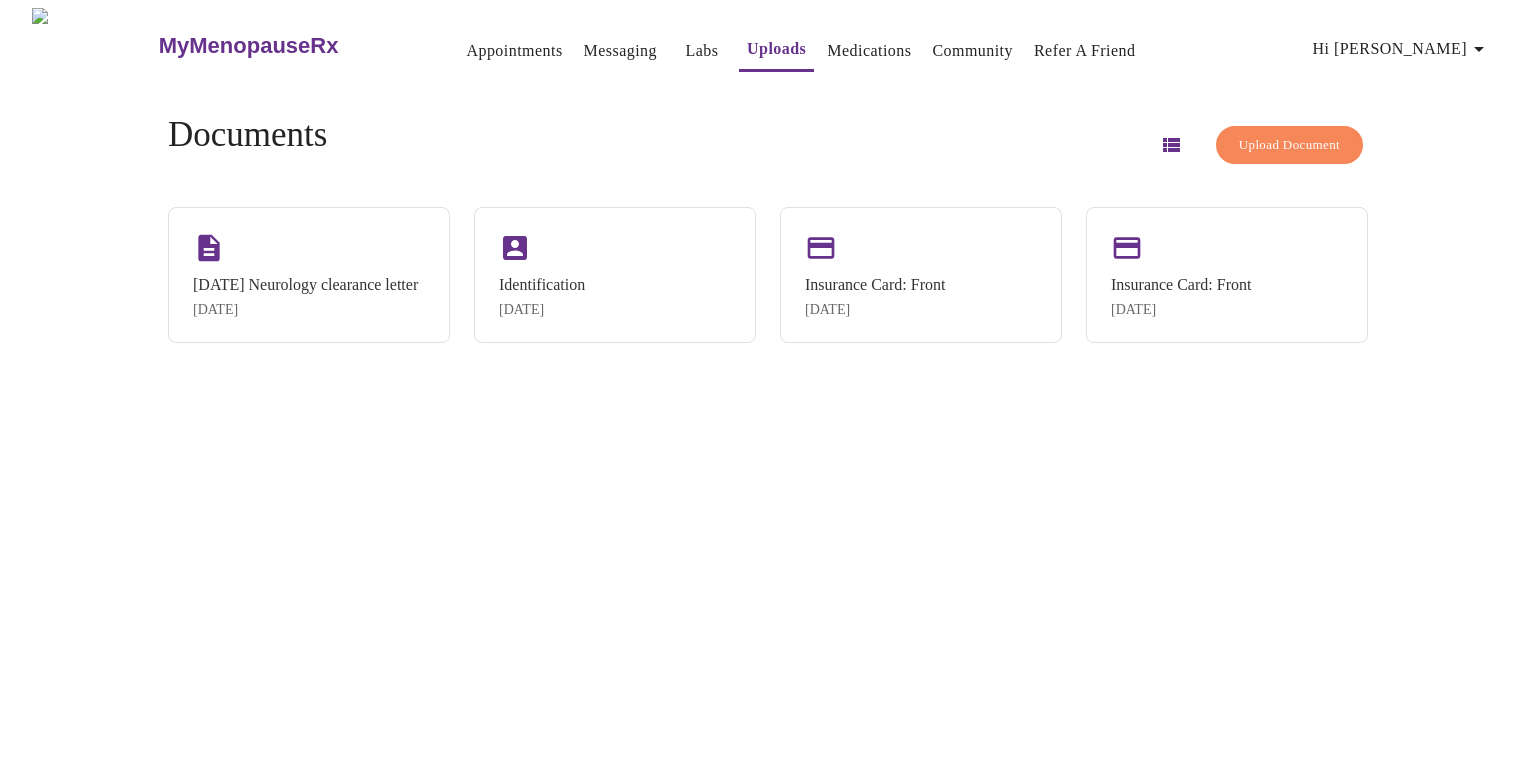 click on "Messaging" at bounding box center (620, 51) 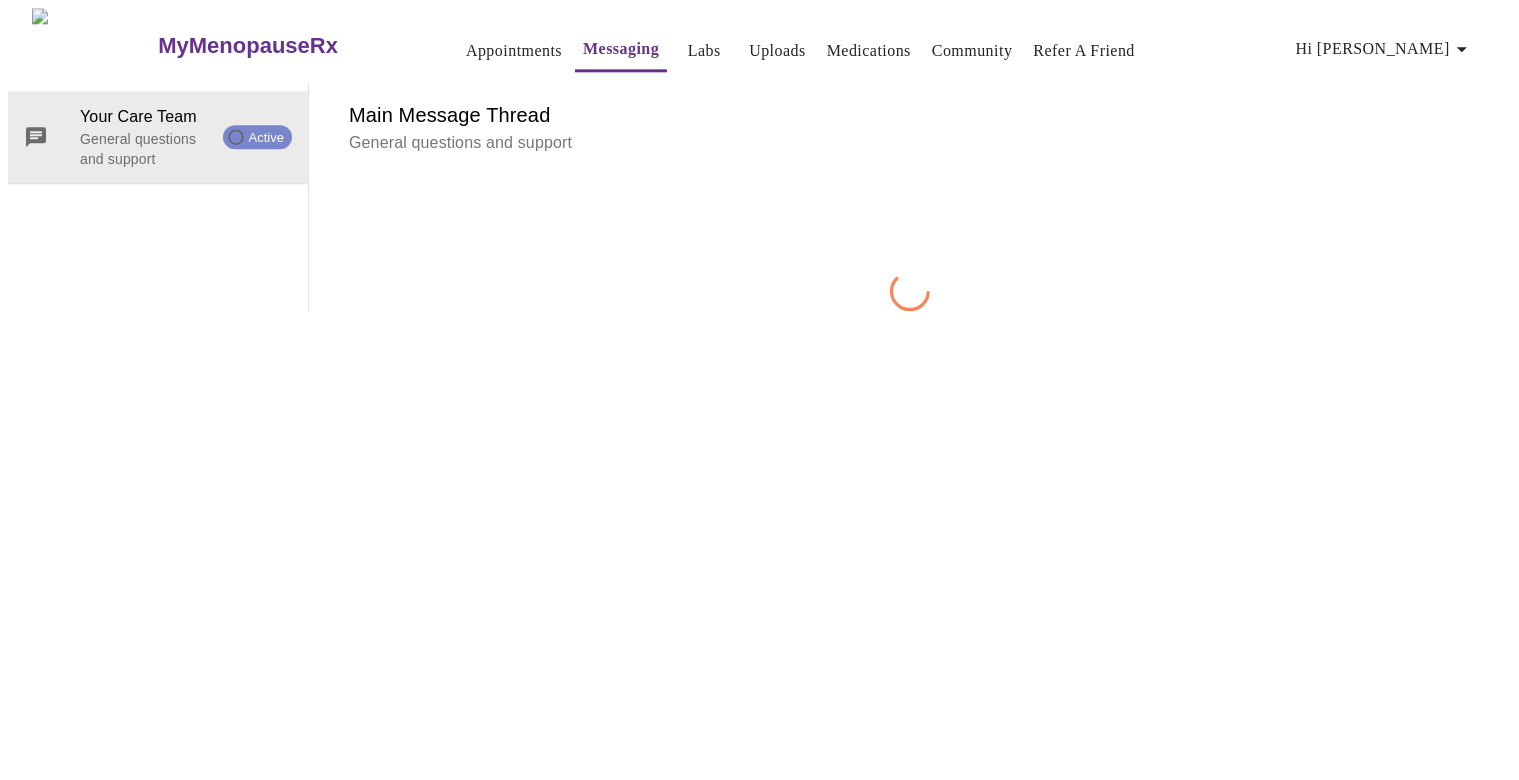scroll, scrollTop: 75, scrollLeft: 0, axis: vertical 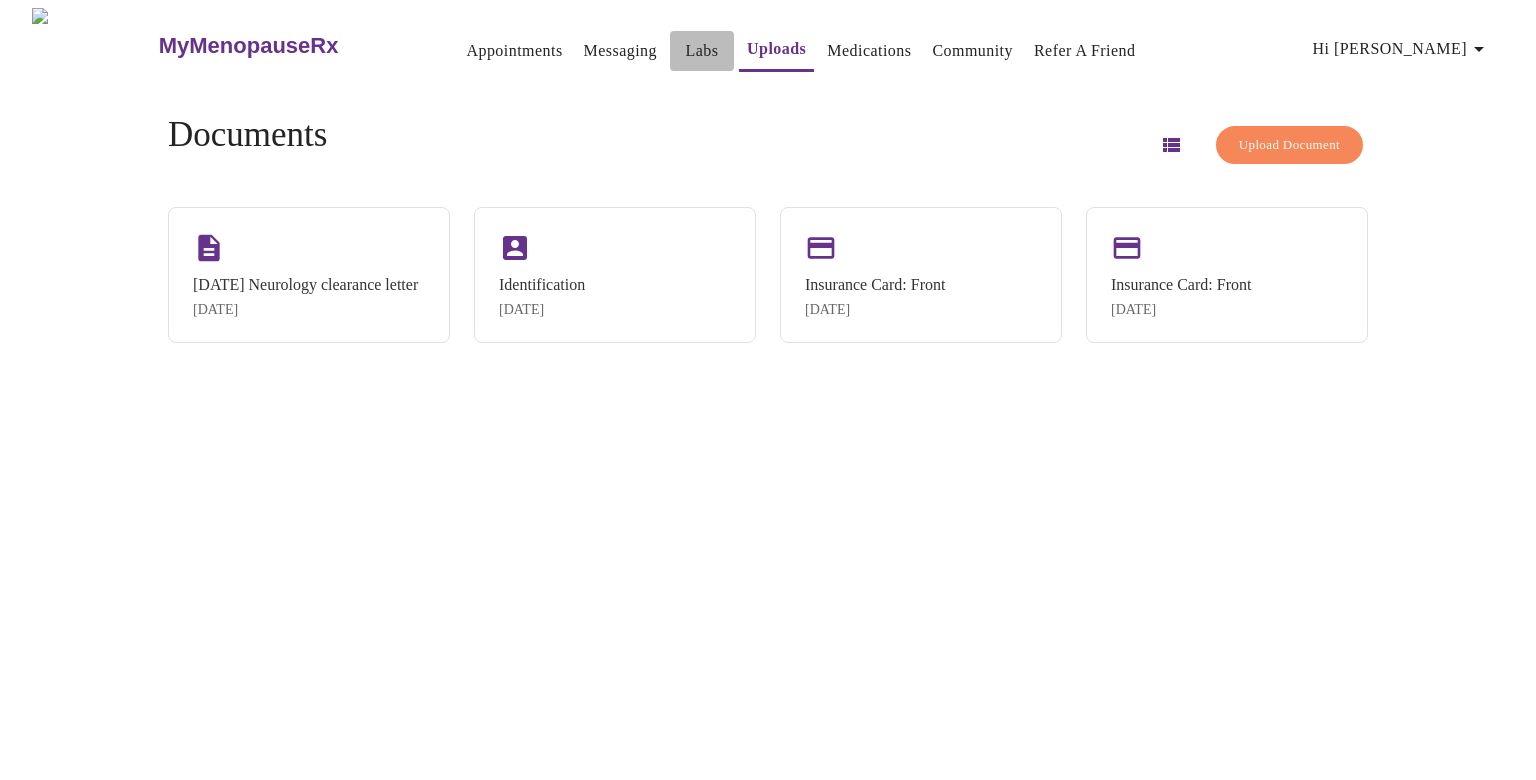 click on "Labs" at bounding box center [702, 51] 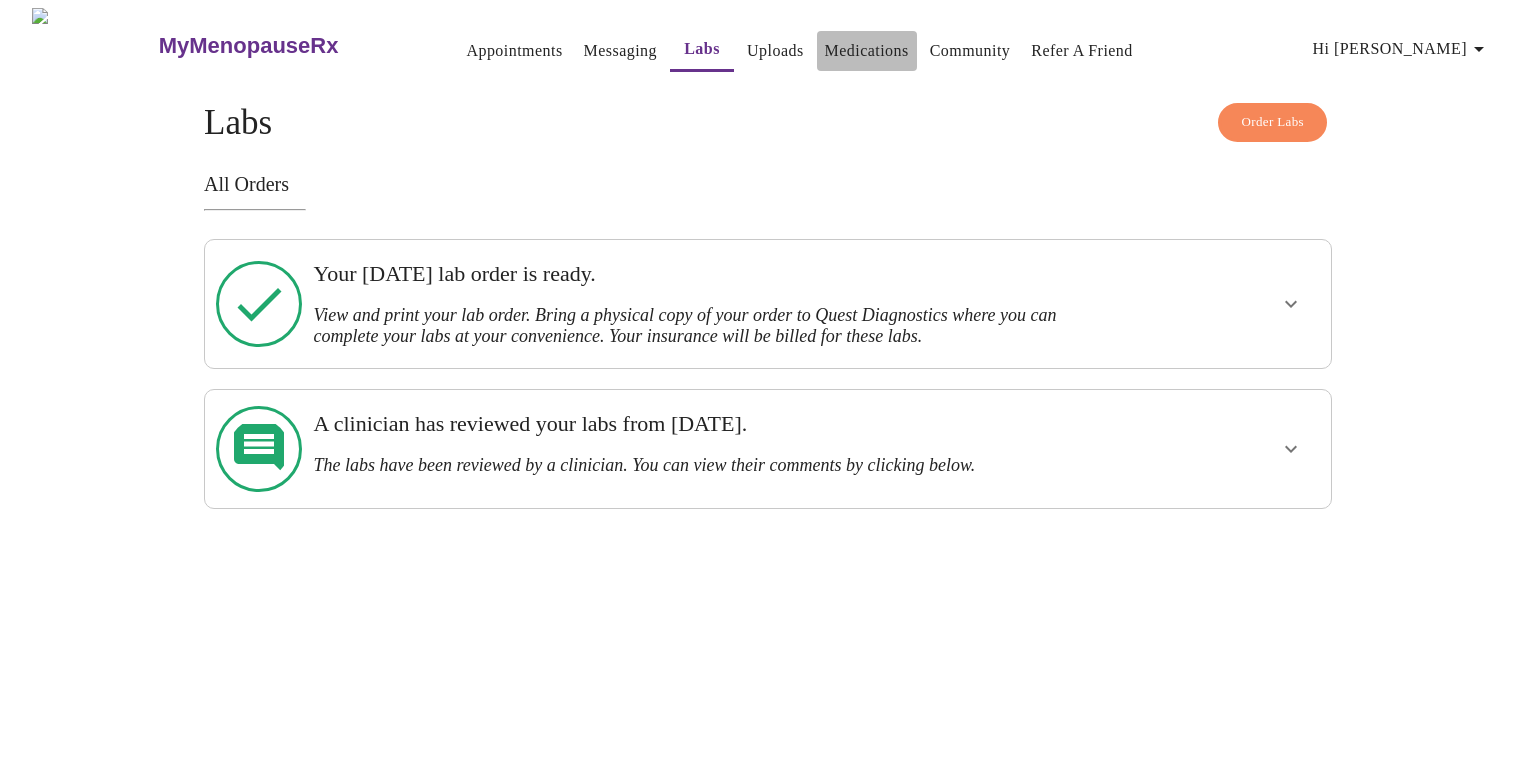 click on "Medications" at bounding box center (867, 51) 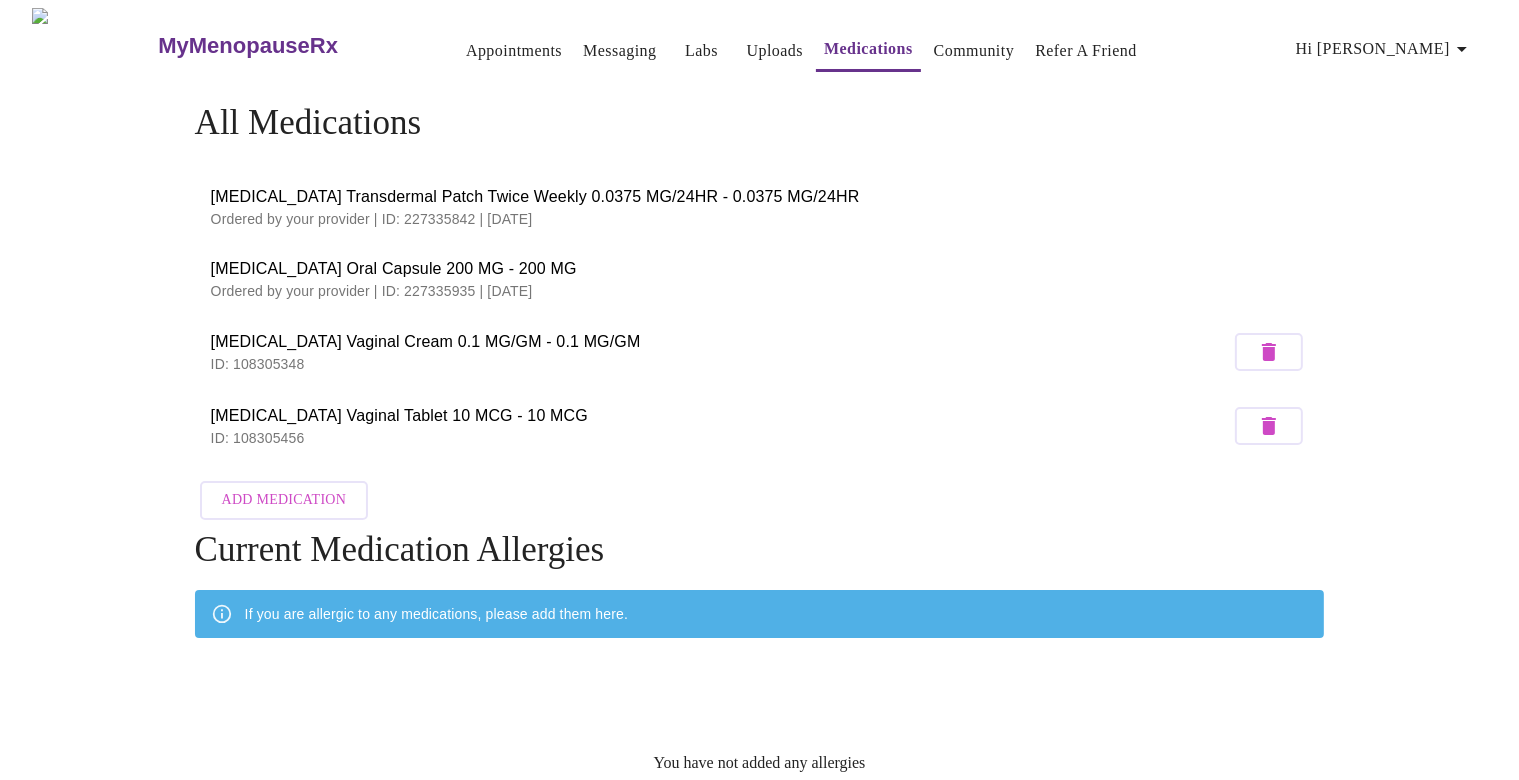 click on "Estradiol Transdermal Patch Twice Weekly 0.0375 MG/24HR - 0.0375 MG/24HR" at bounding box center (760, 197) 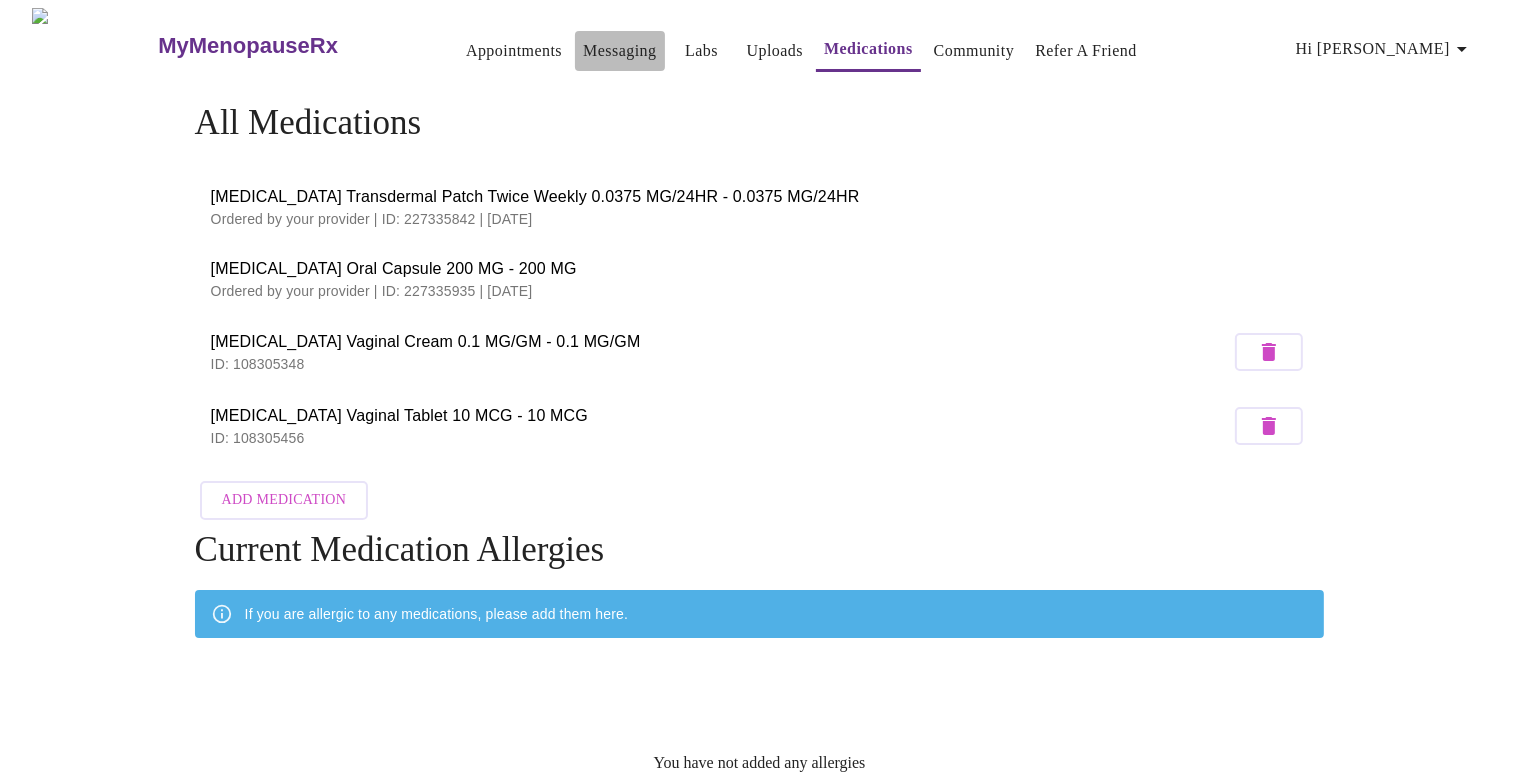 click on "Messaging" at bounding box center (619, 51) 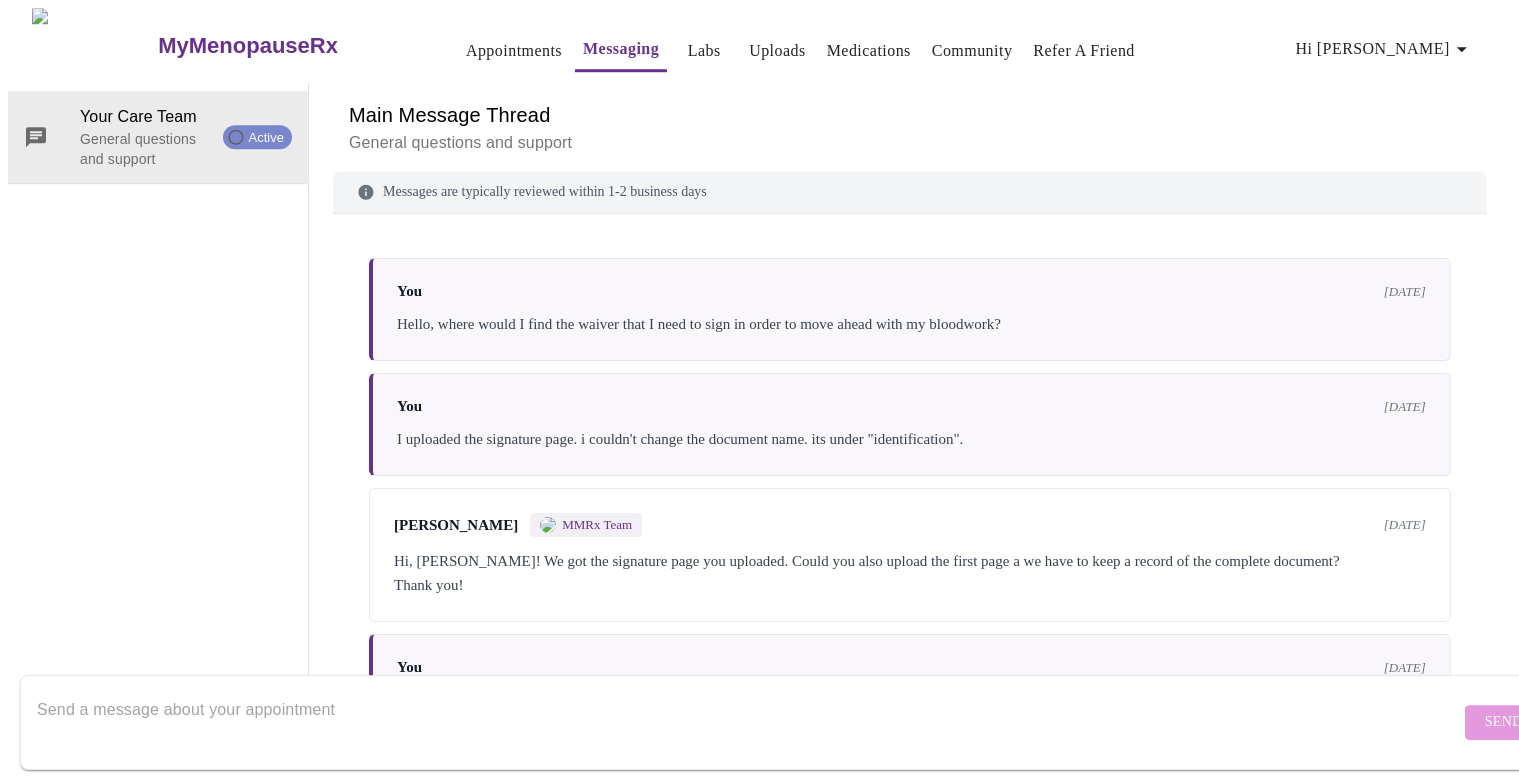 scroll, scrollTop: 74, scrollLeft: 0, axis: vertical 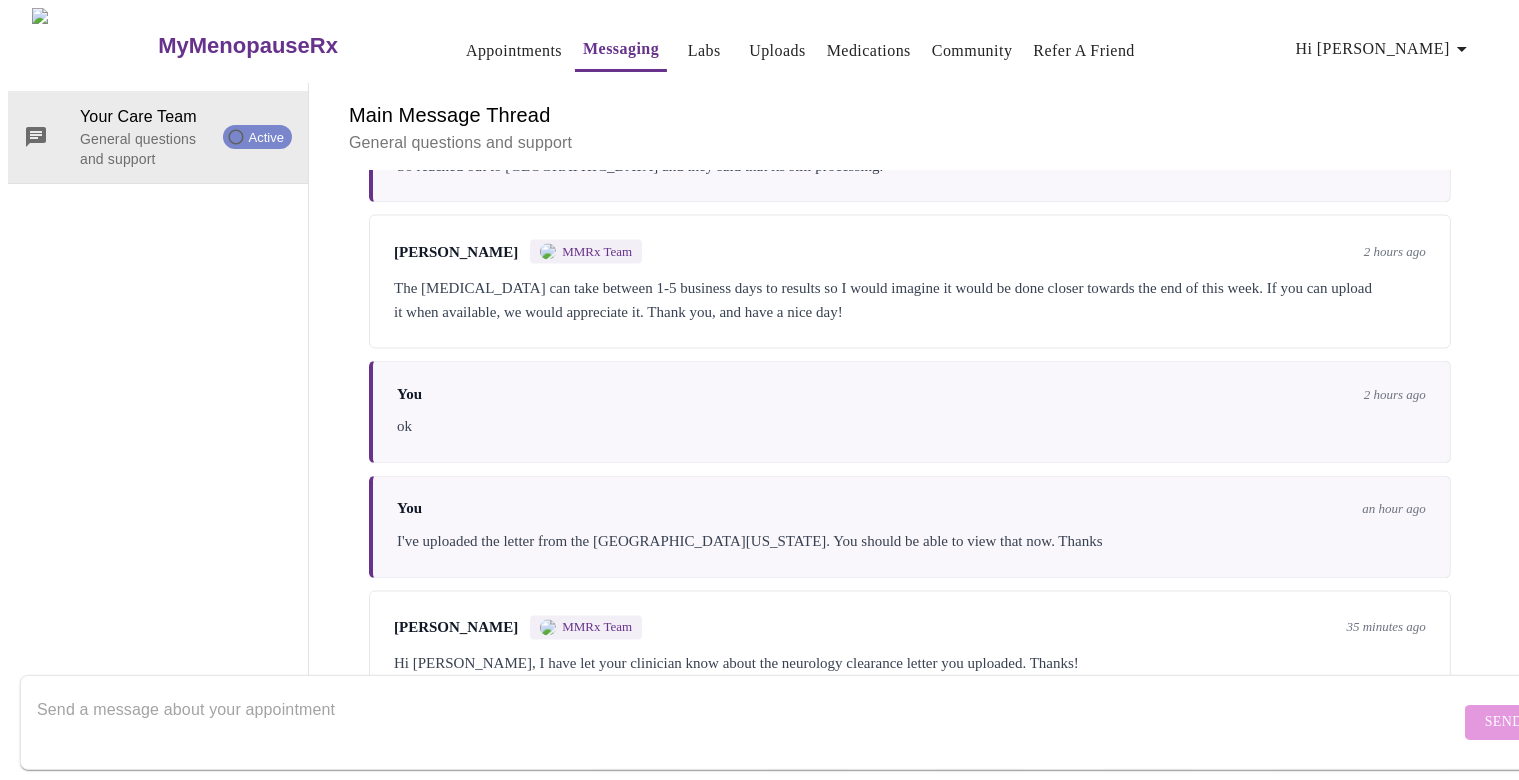 click at bounding box center (748, 722) 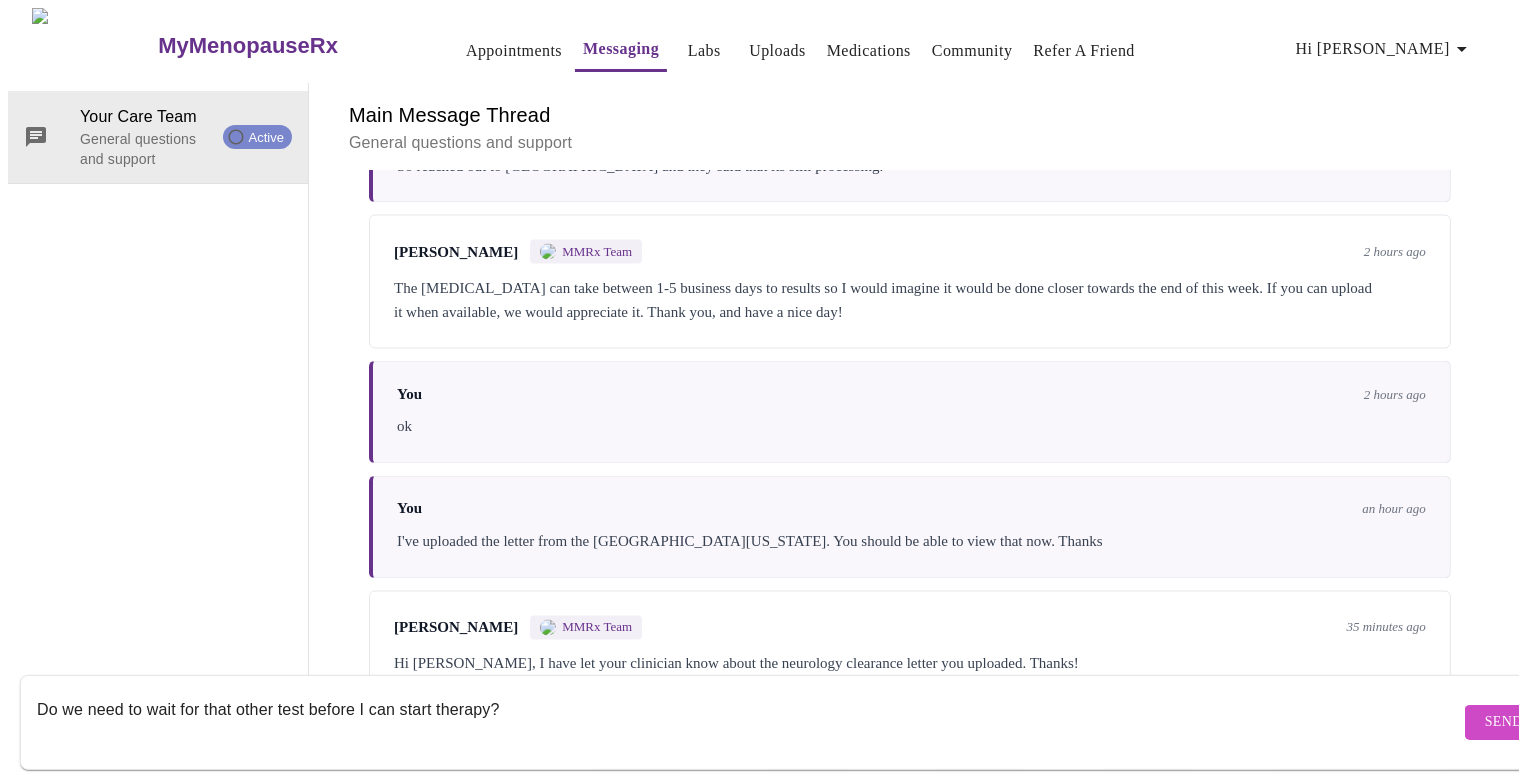 type on "Do we need to wait for that other test before I can start therapy?" 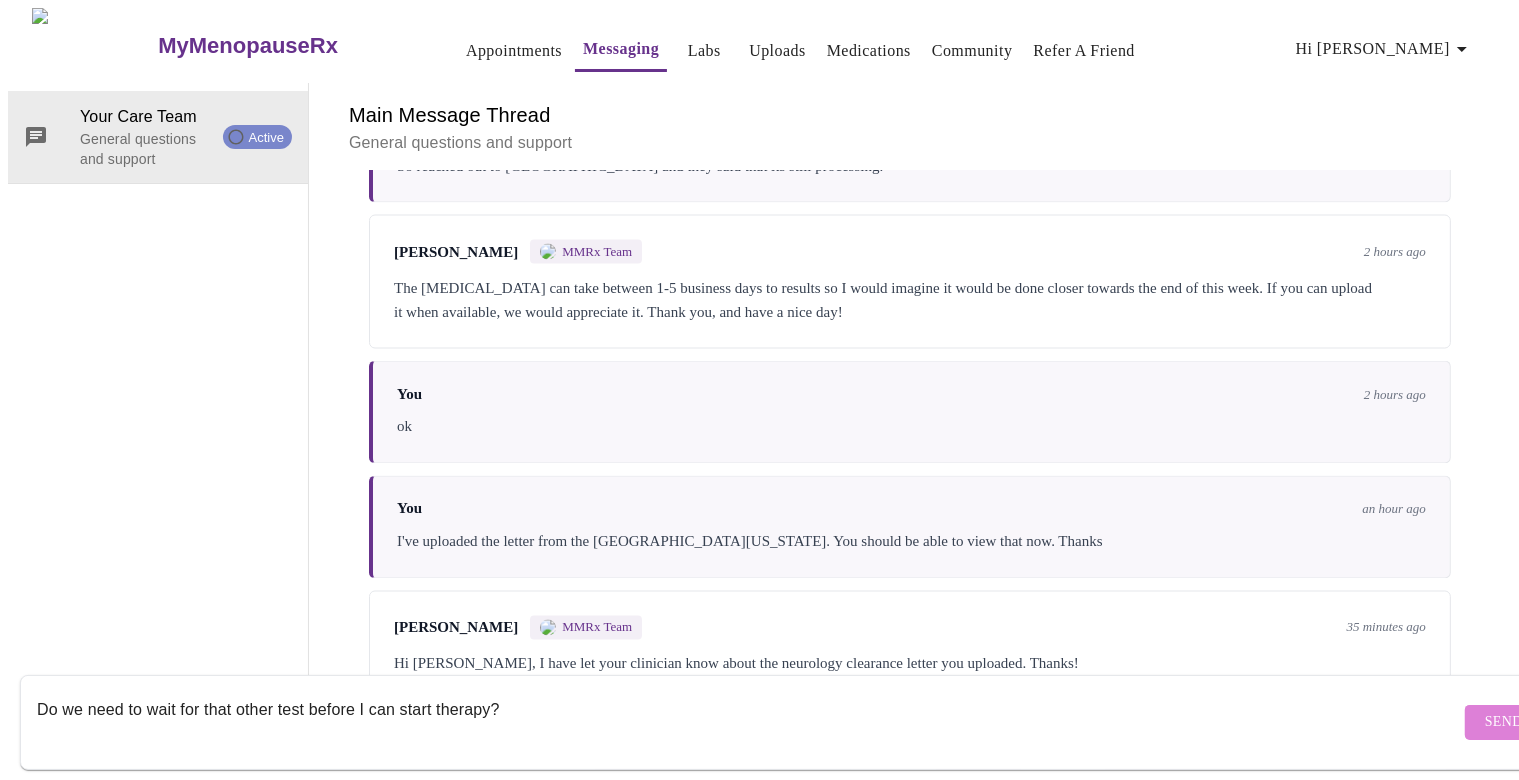 click on "Send" at bounding box center (1504, 722) 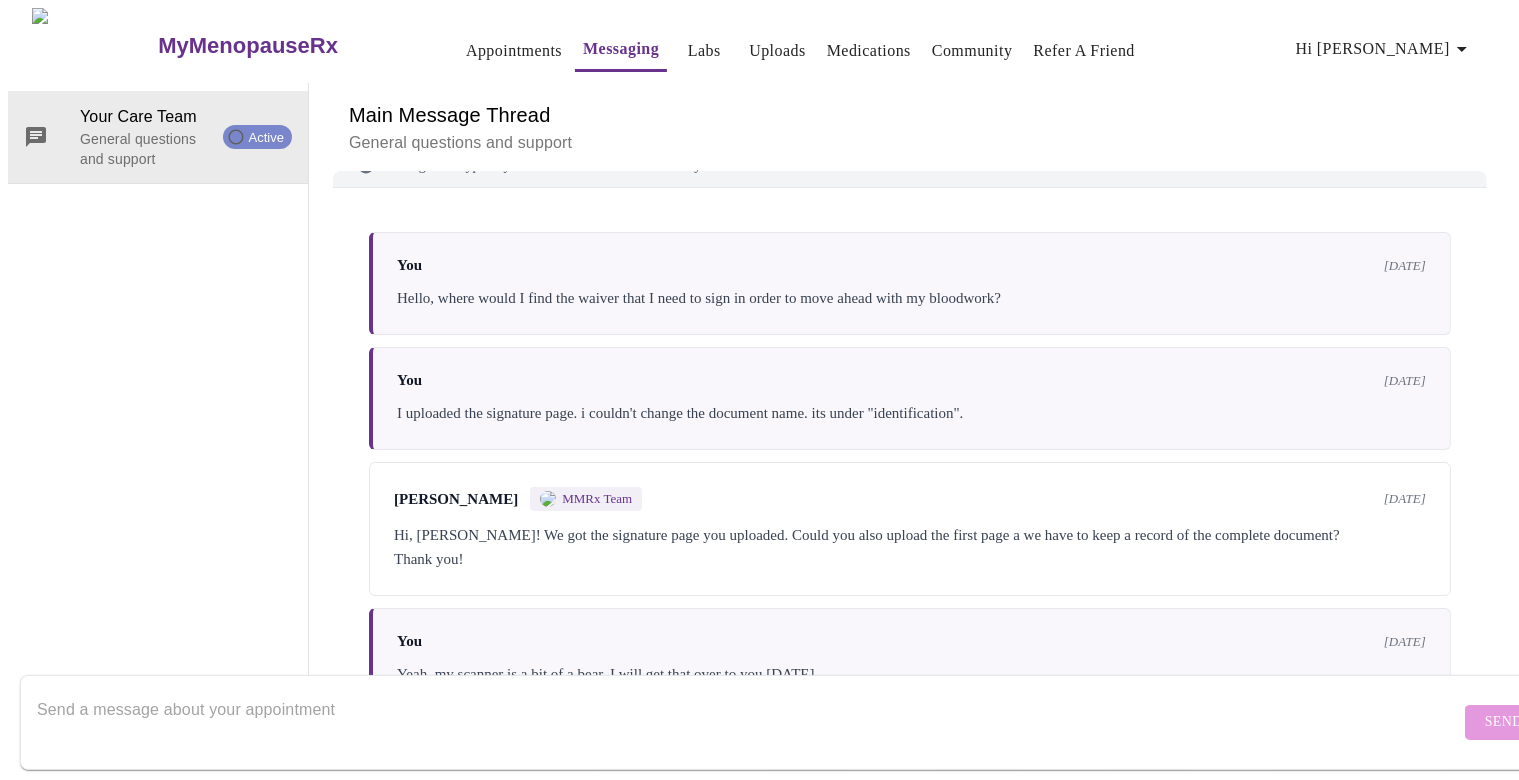 scroll, scrollTop: 0, scrollLeft: 0, axis: both 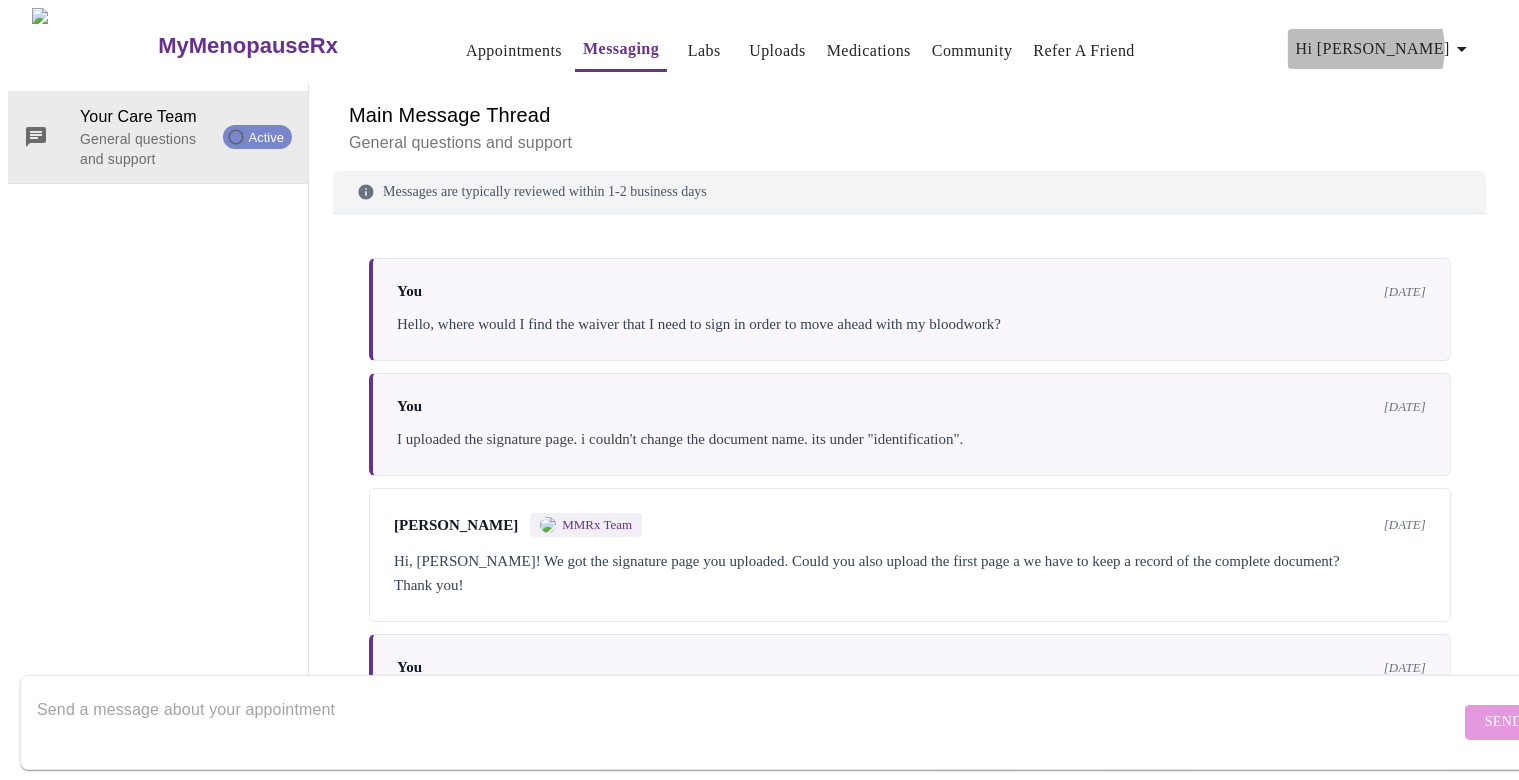 click on "Hi [PERSON_NAME]" at bounding box center (1385, 49) 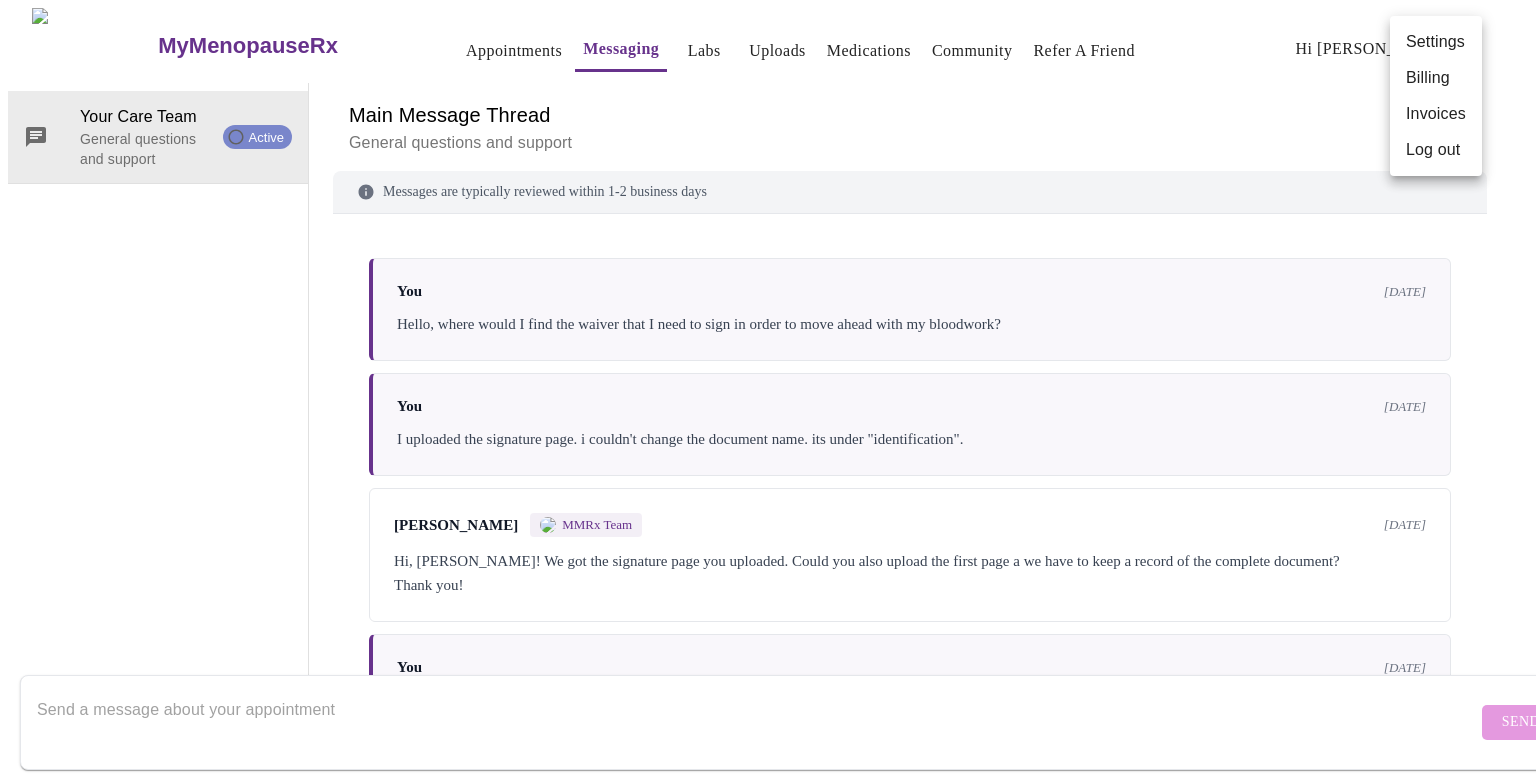 click on "Billing" at bounding box center (1436, 78) 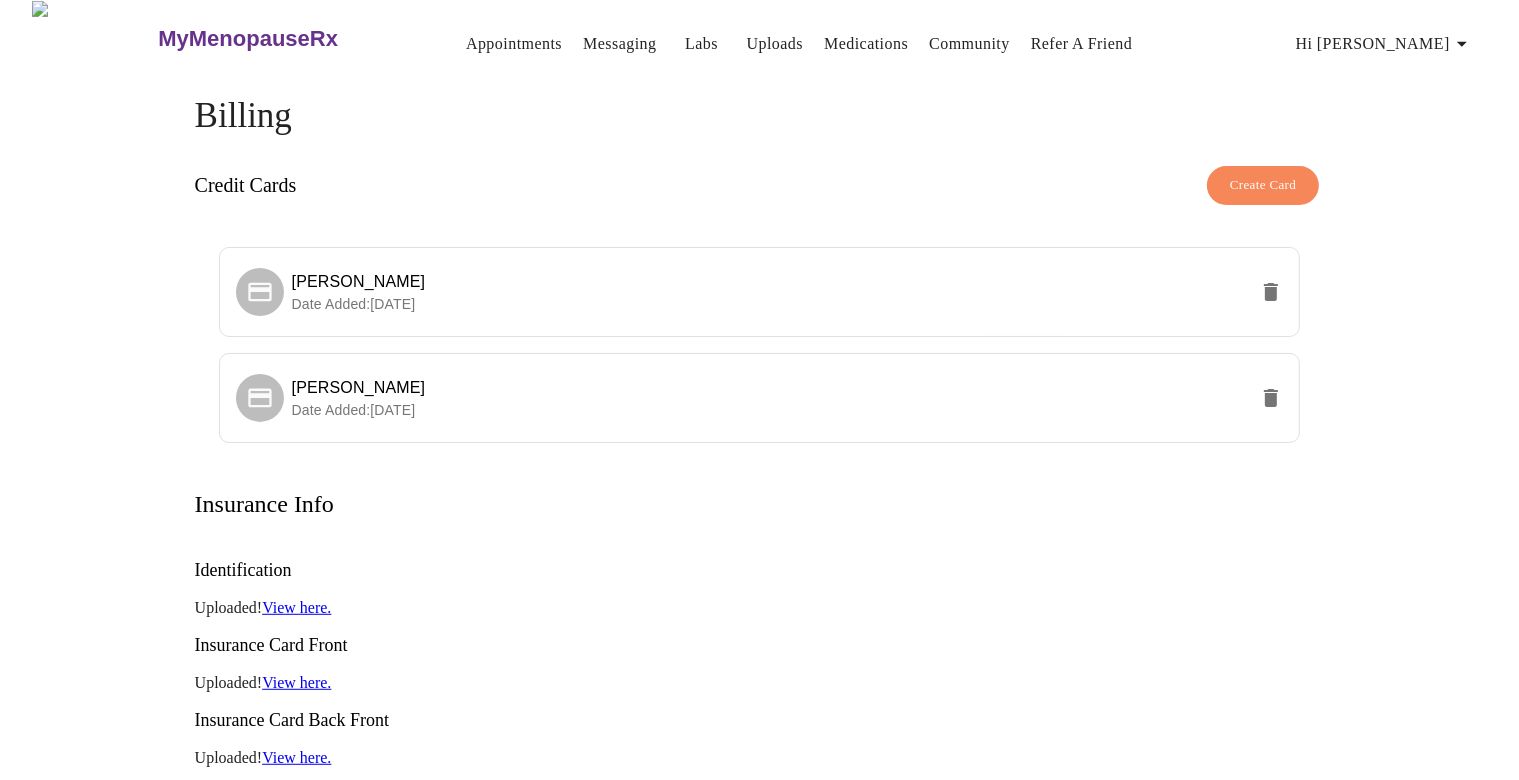 scroll, scrollTop: 0, scrollLeft: 0, axis: both 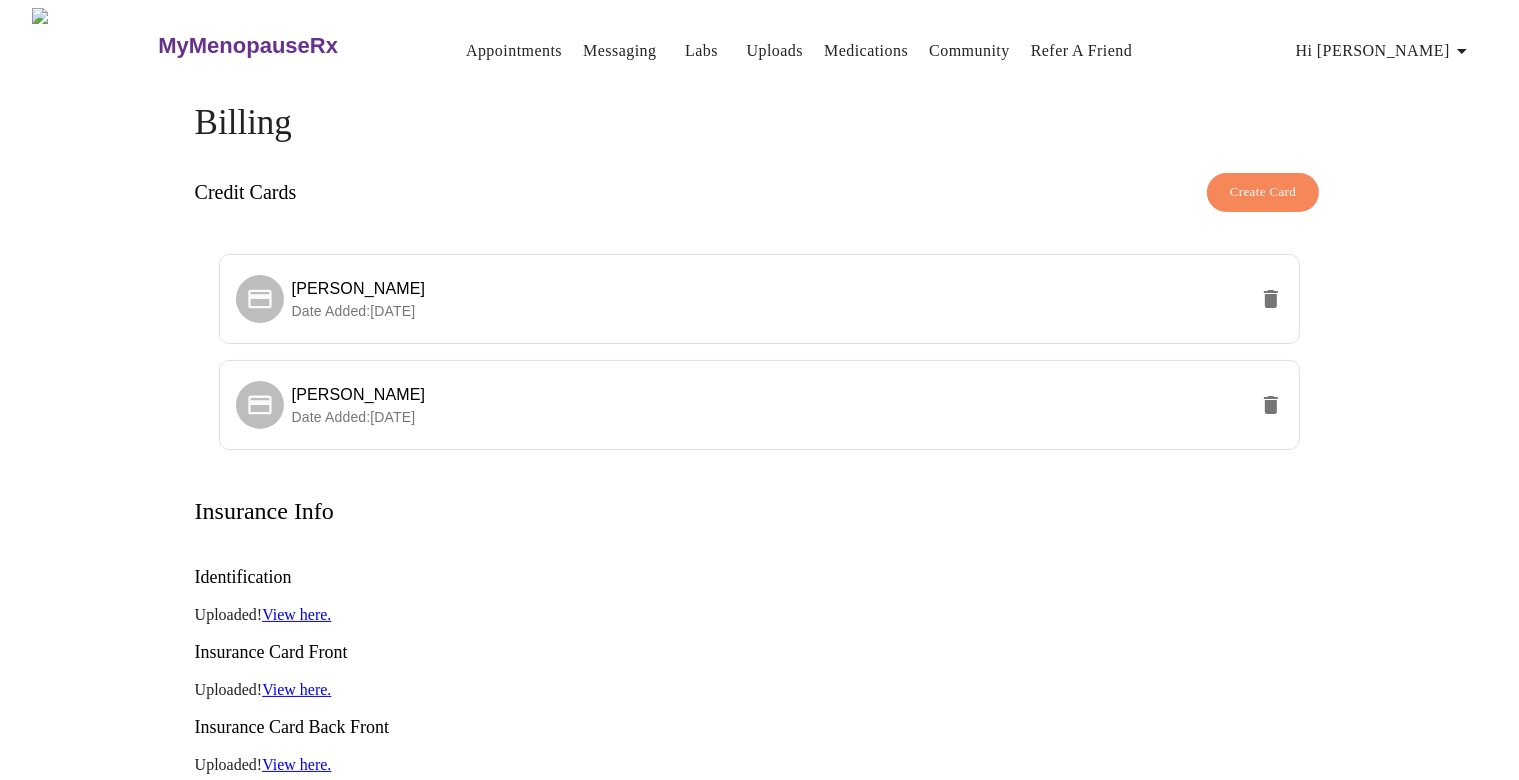 click on "Hi [PERSON_NAME]" at bounding box center (1385, 51) 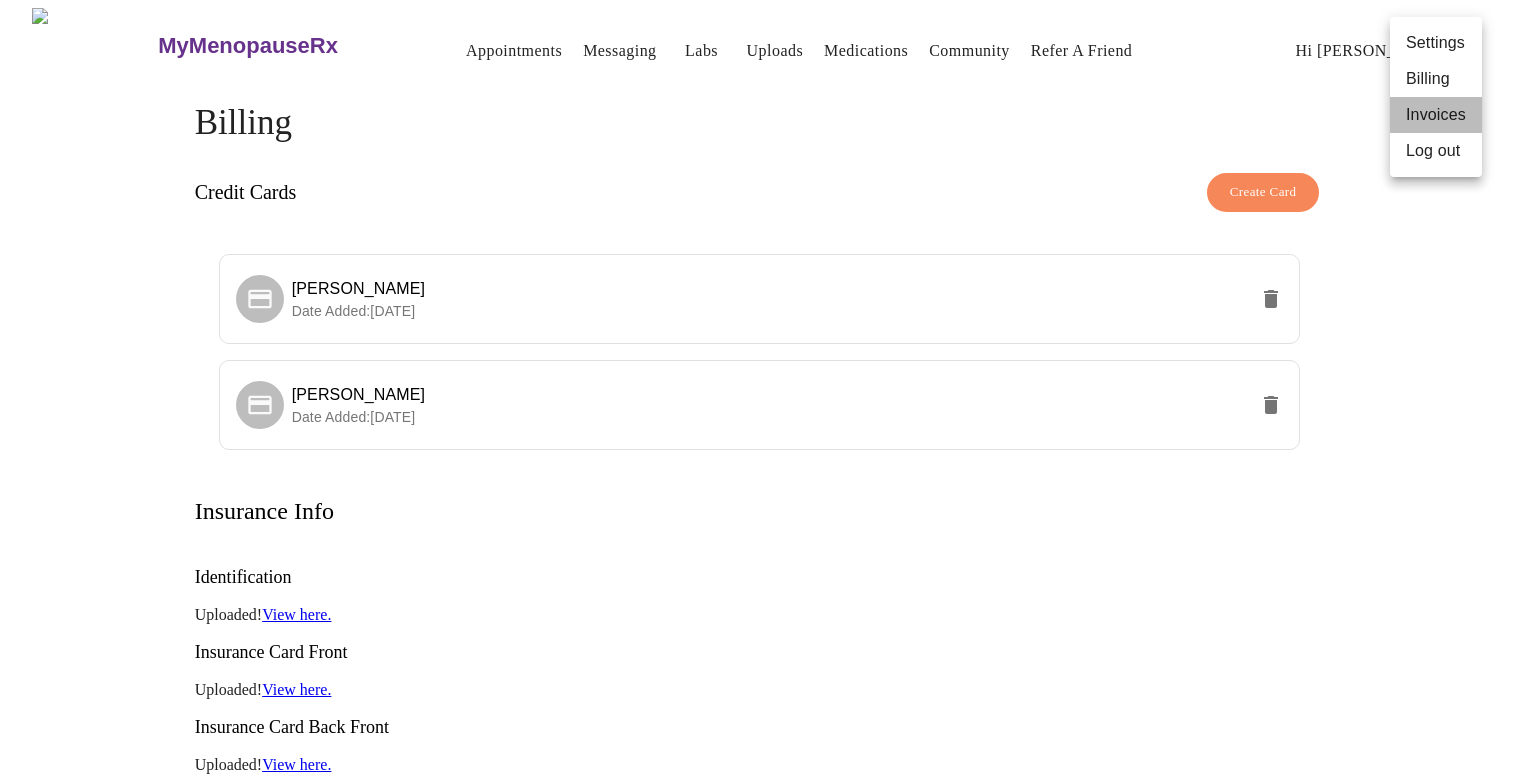 click on "Invoices" at bounding box center [1436, 115] 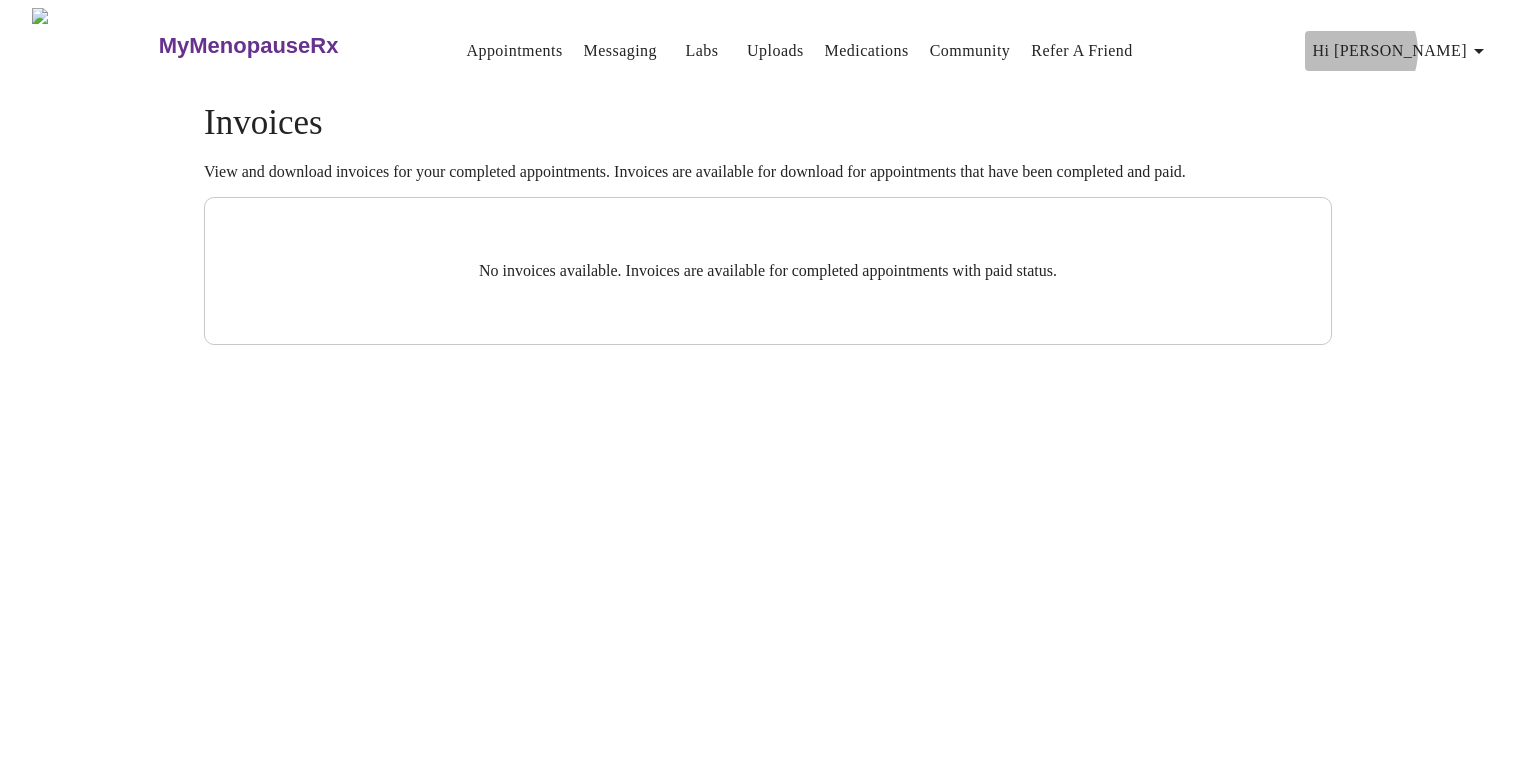 click on "Hi [PERSON_NAME]" at bounding box center [1402, 51] 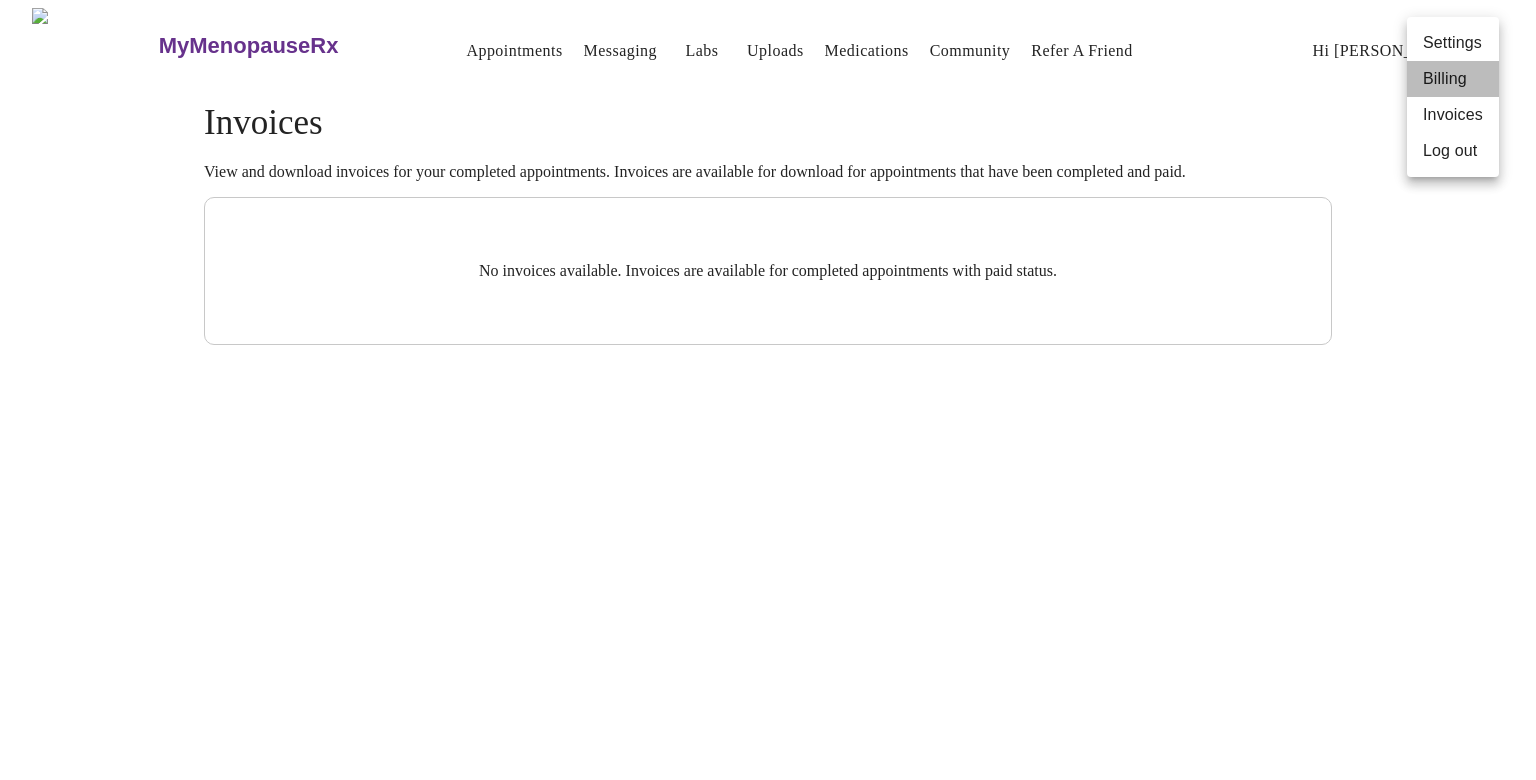 click on "Billing" at bounding box center (1453, 79) 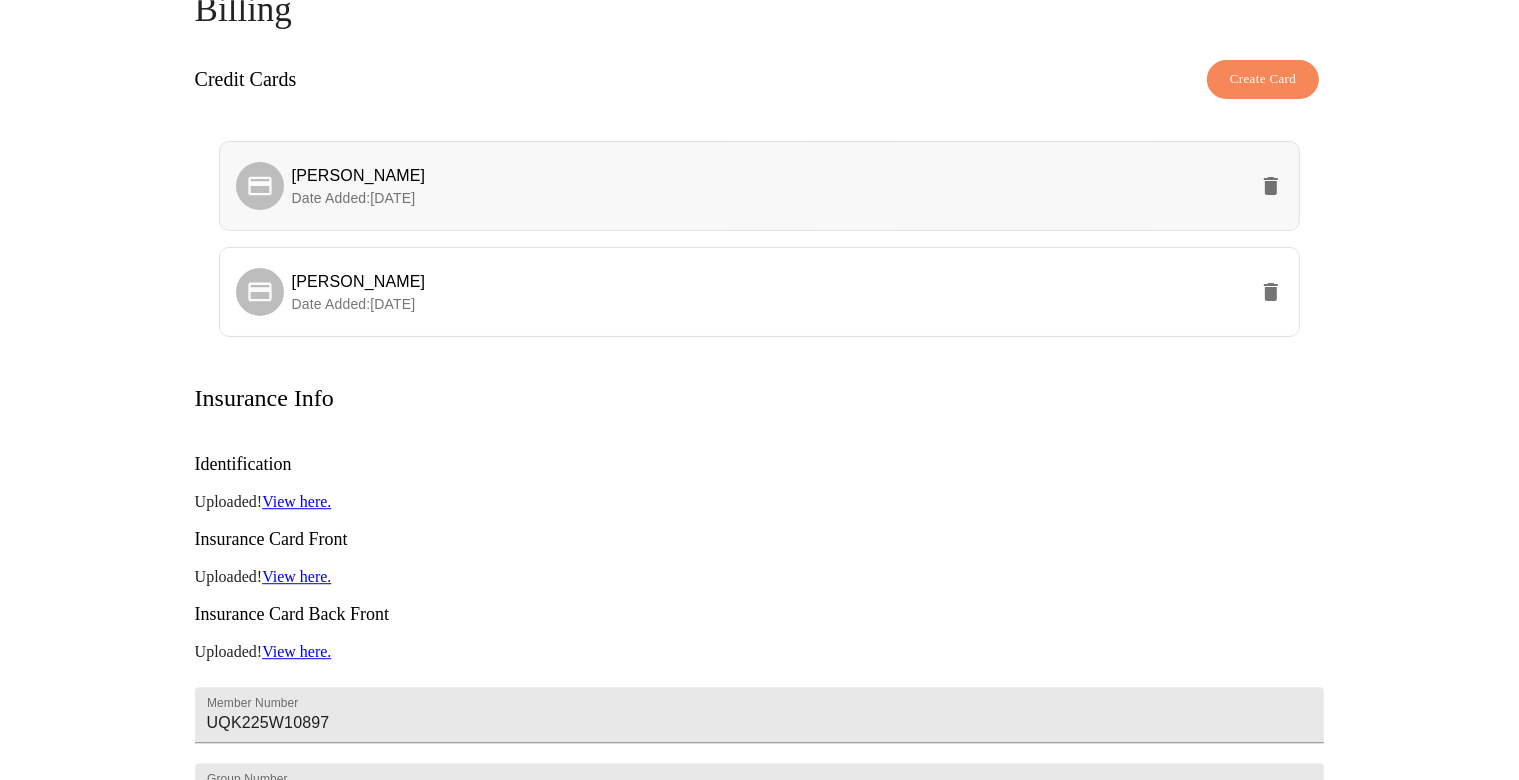 scroll, scrollTop: 0, scrollLeft: 0, axis: both 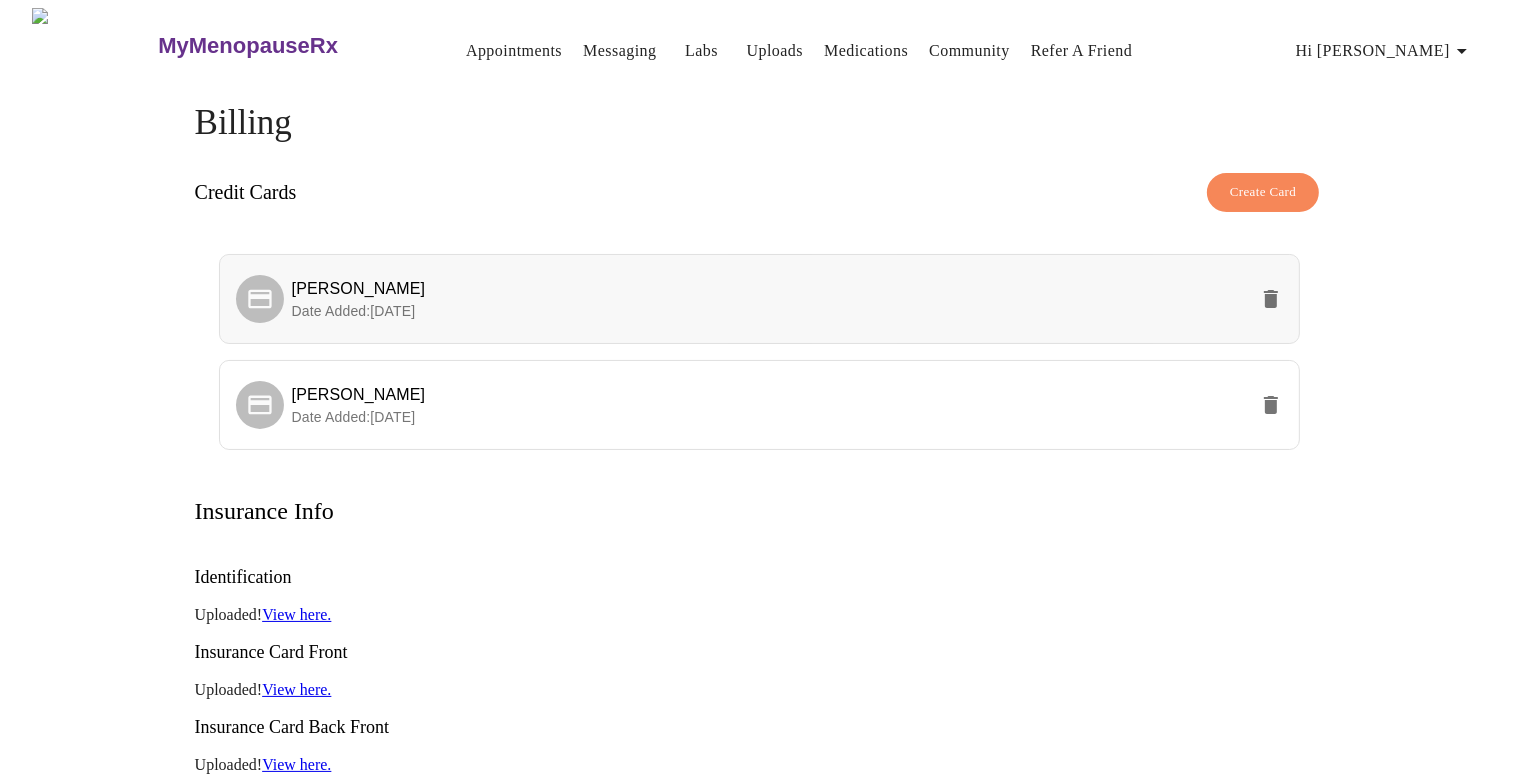 click on "Date Added:  07-07-2025" at bounding box center (354, 311) 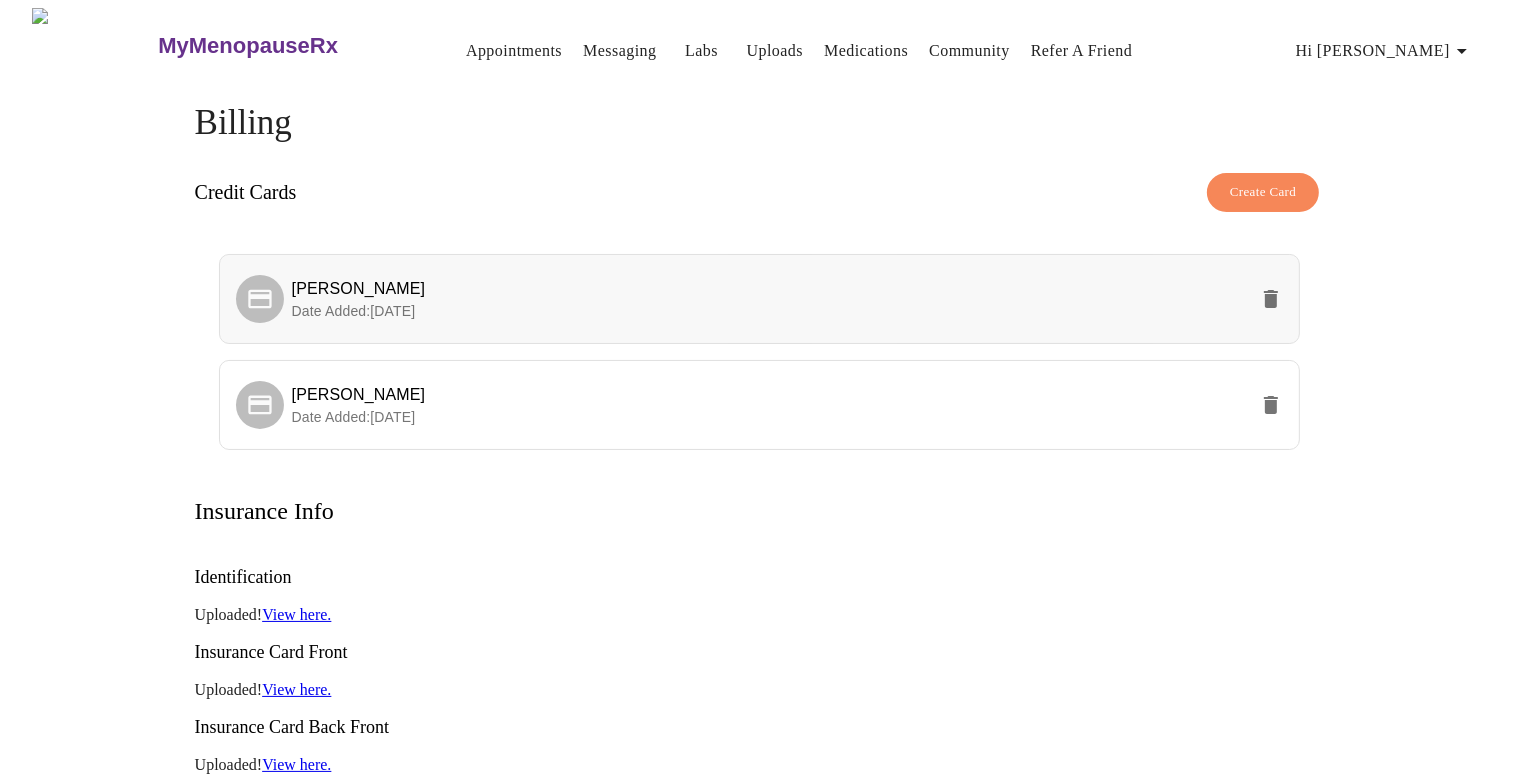 click on "Date Added:  07-07-2025" at bounding box center (354, 311) 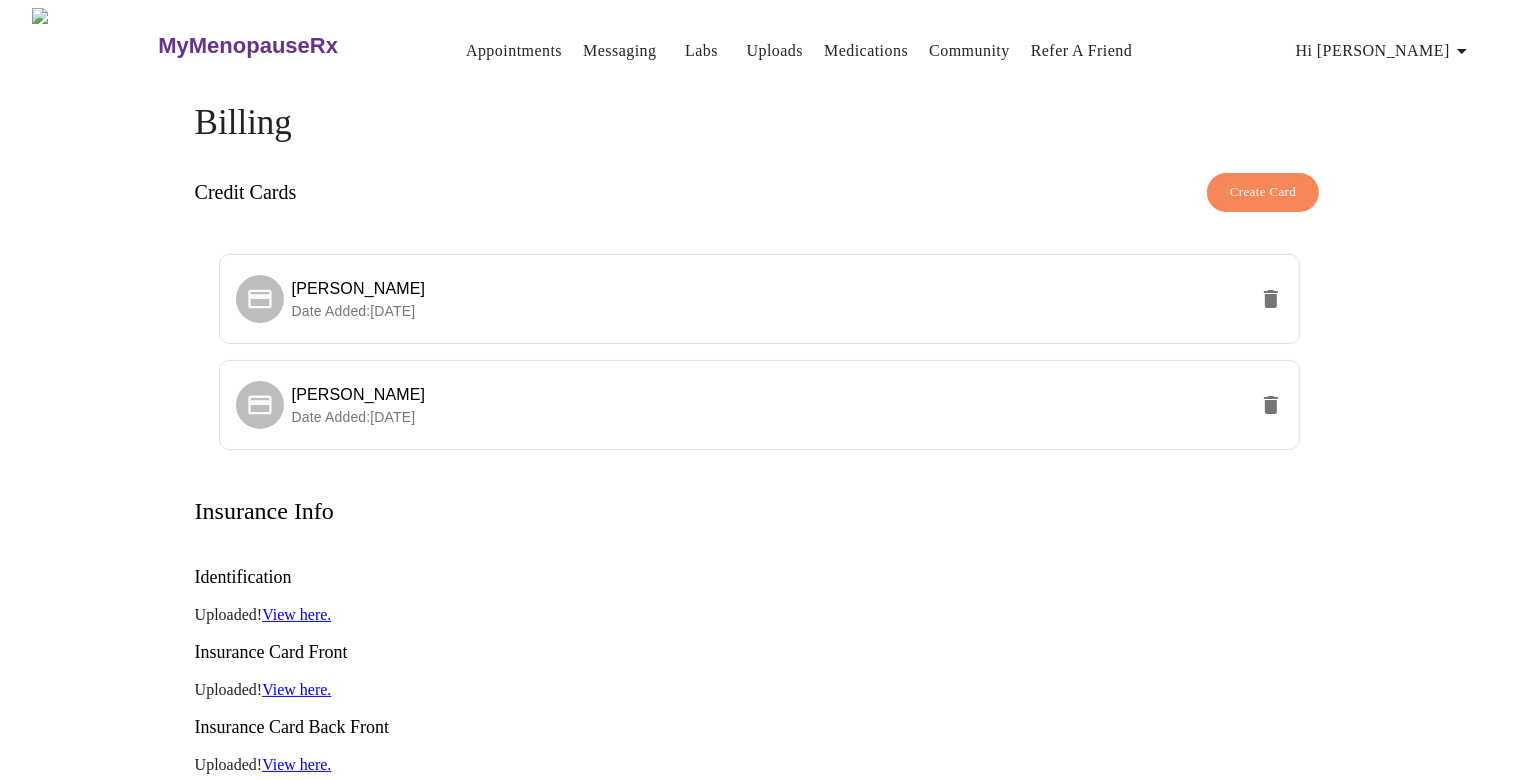 click on "Hi [PERSON_NAME]" at bounding box center [1385, 51] 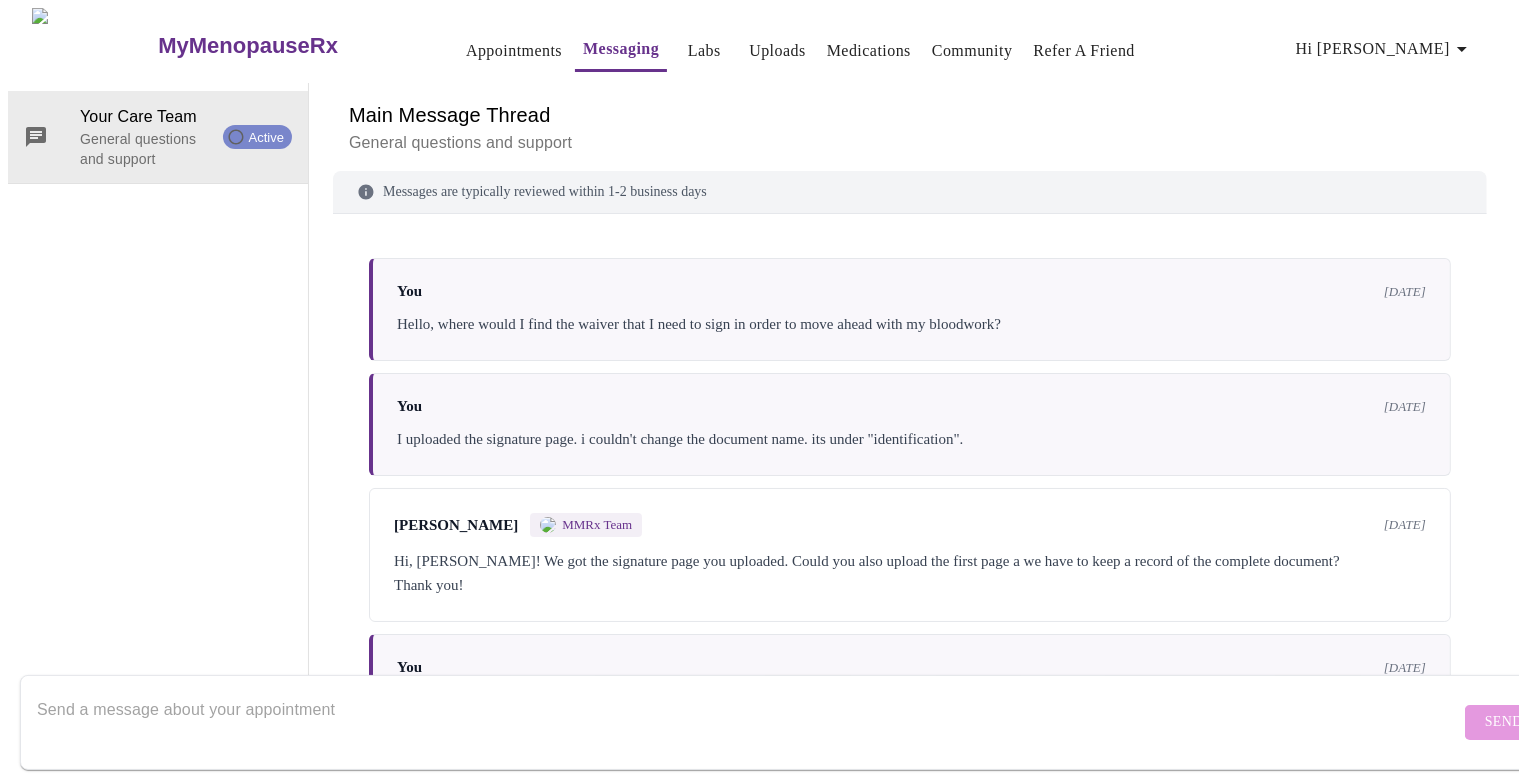 scroll, scrollTop: 75, scrollLeft: 0, axis: vertical 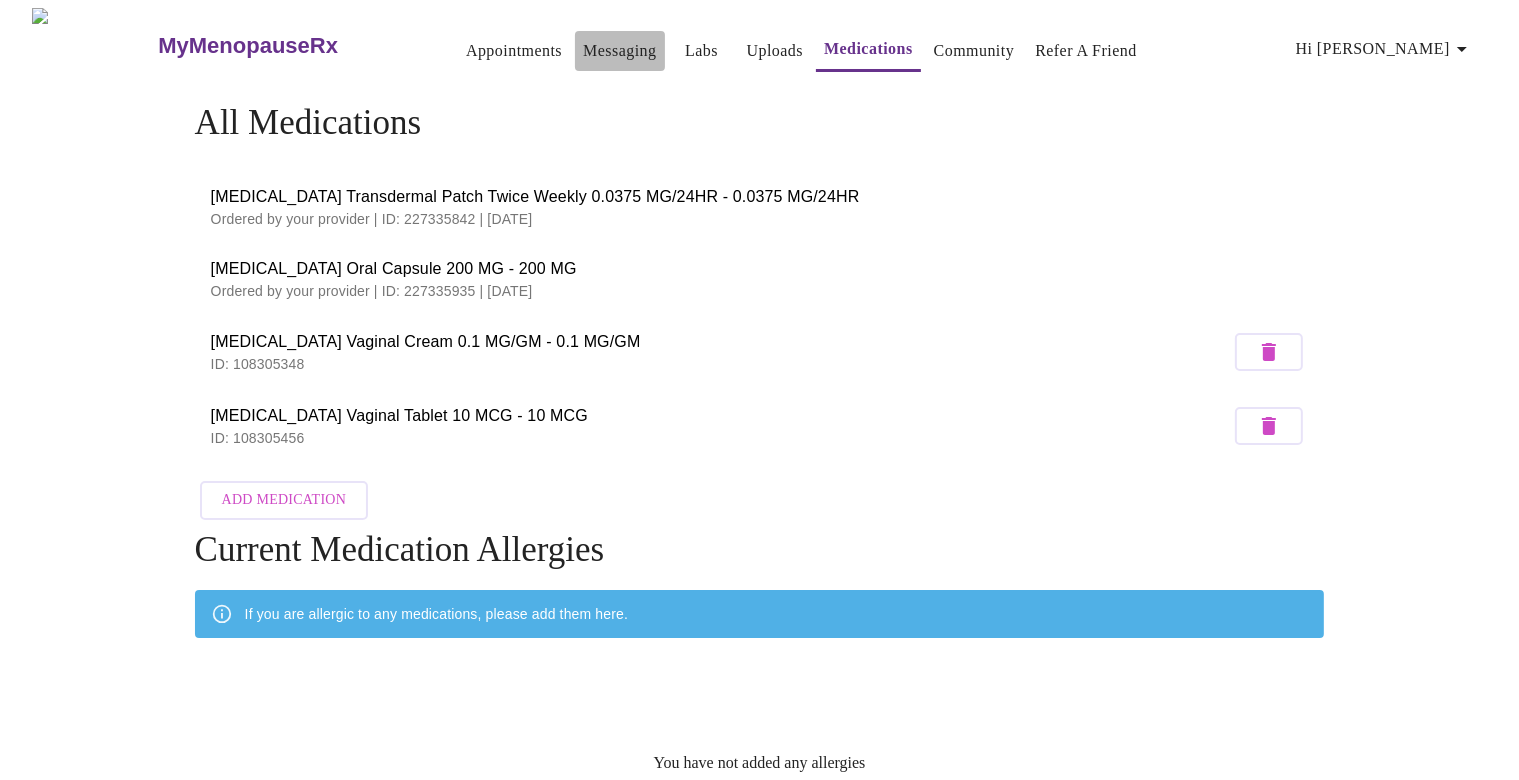 click on "Messaging" at bounding box center (619, 51) 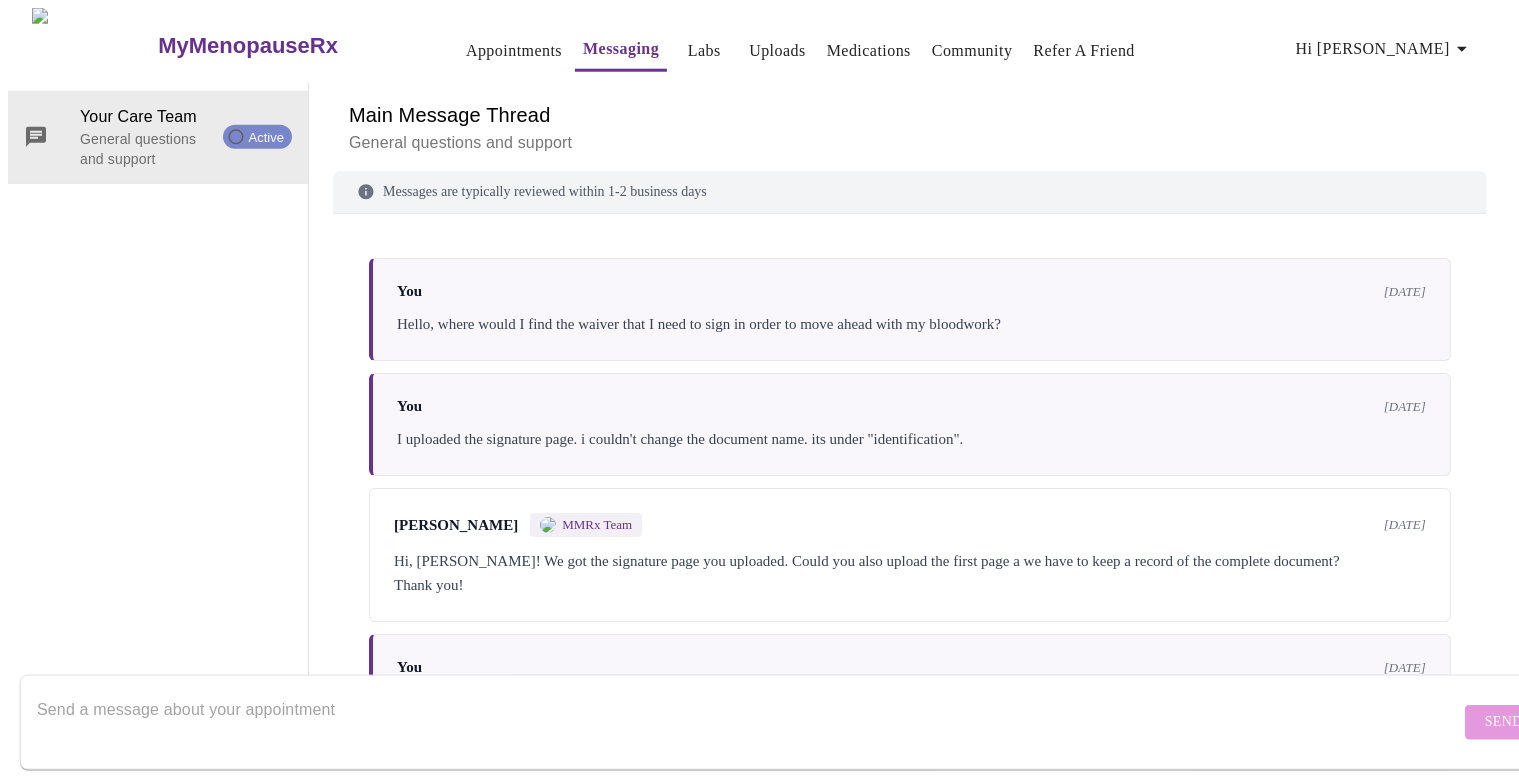 scroll, scrollTop: 75, scrollLeft: 0, axis: vertical 